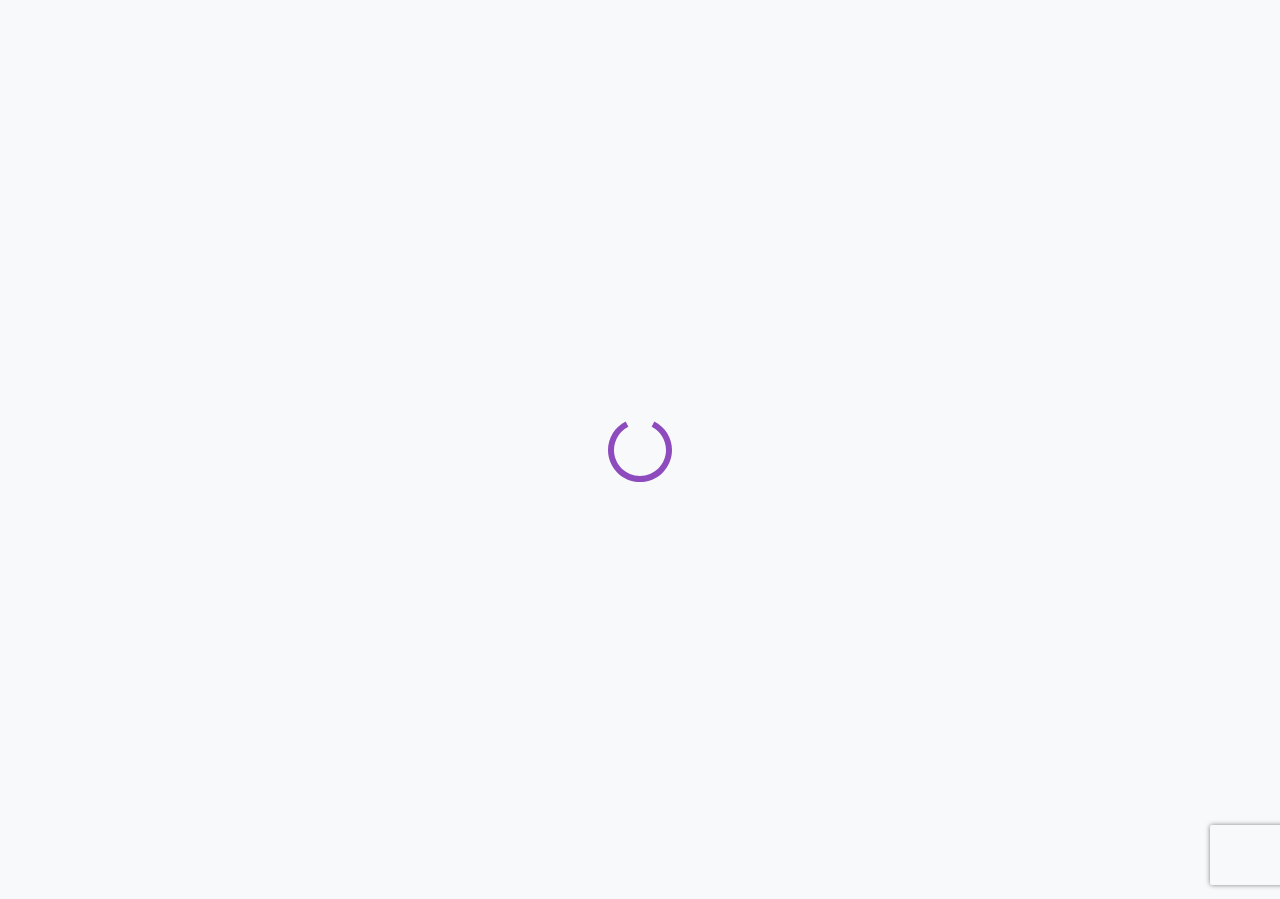 scroll, scrollTop: 0, scrollLeft: 0, axis: both 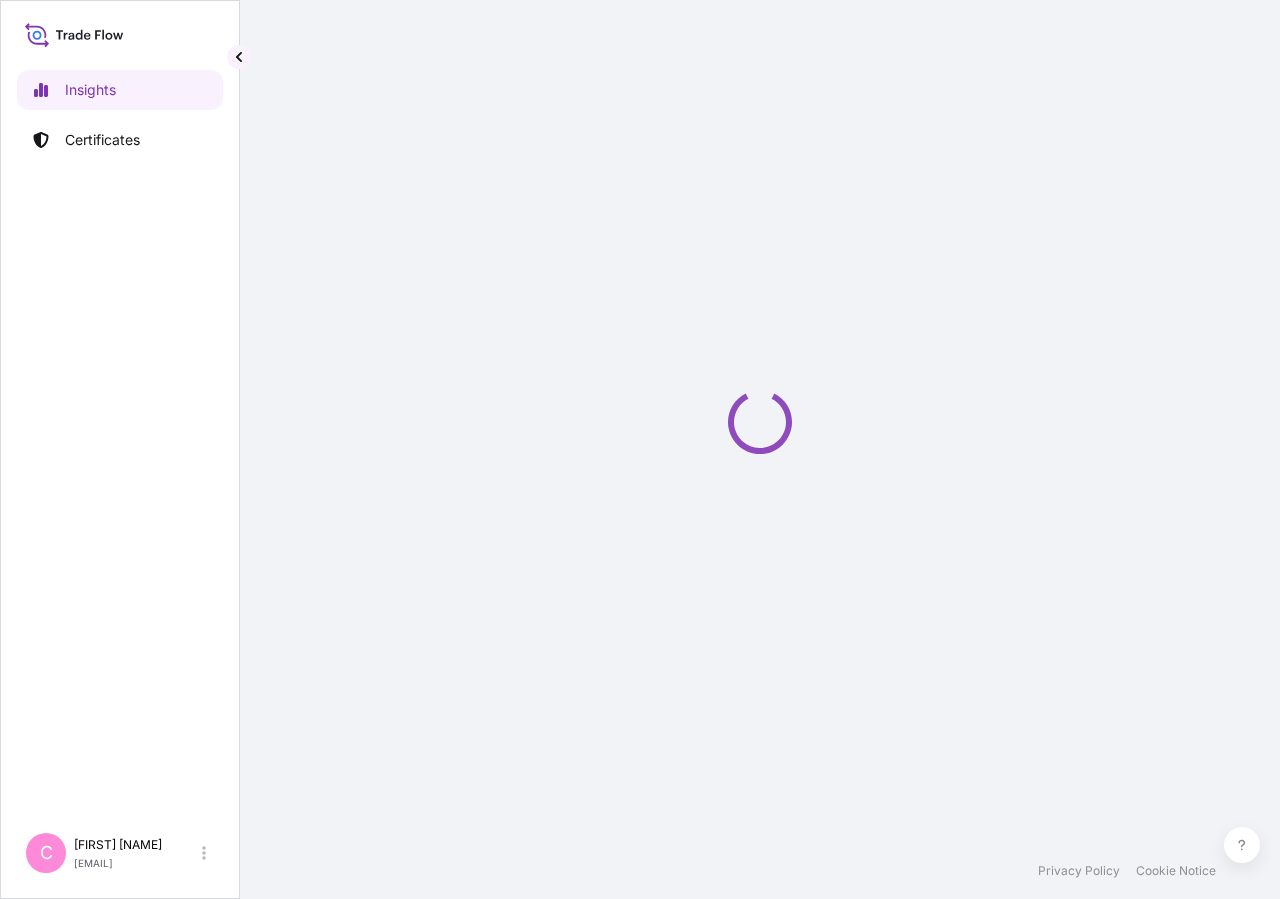 select on "2025" 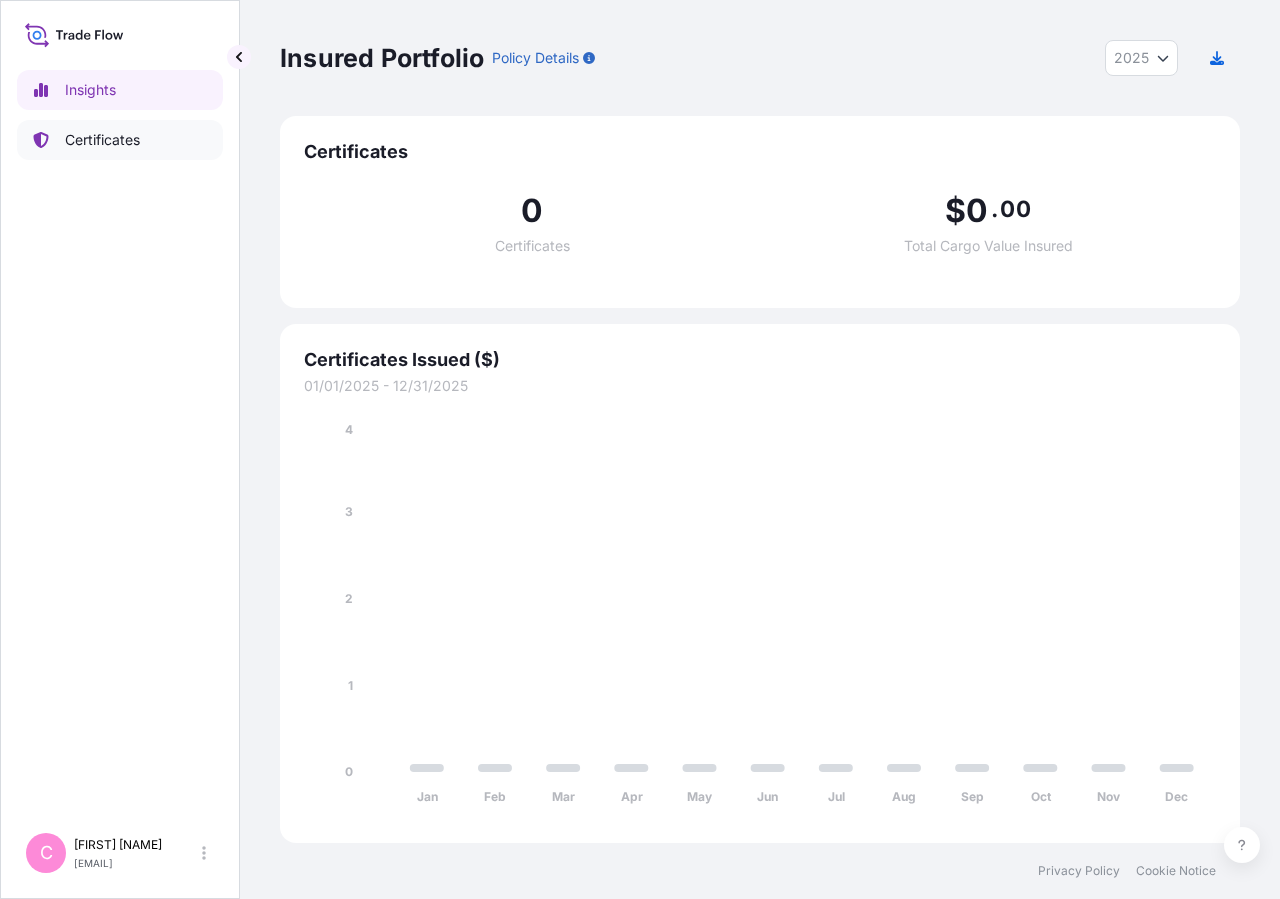 click on "Certificates" at bounding box center (120, 140) 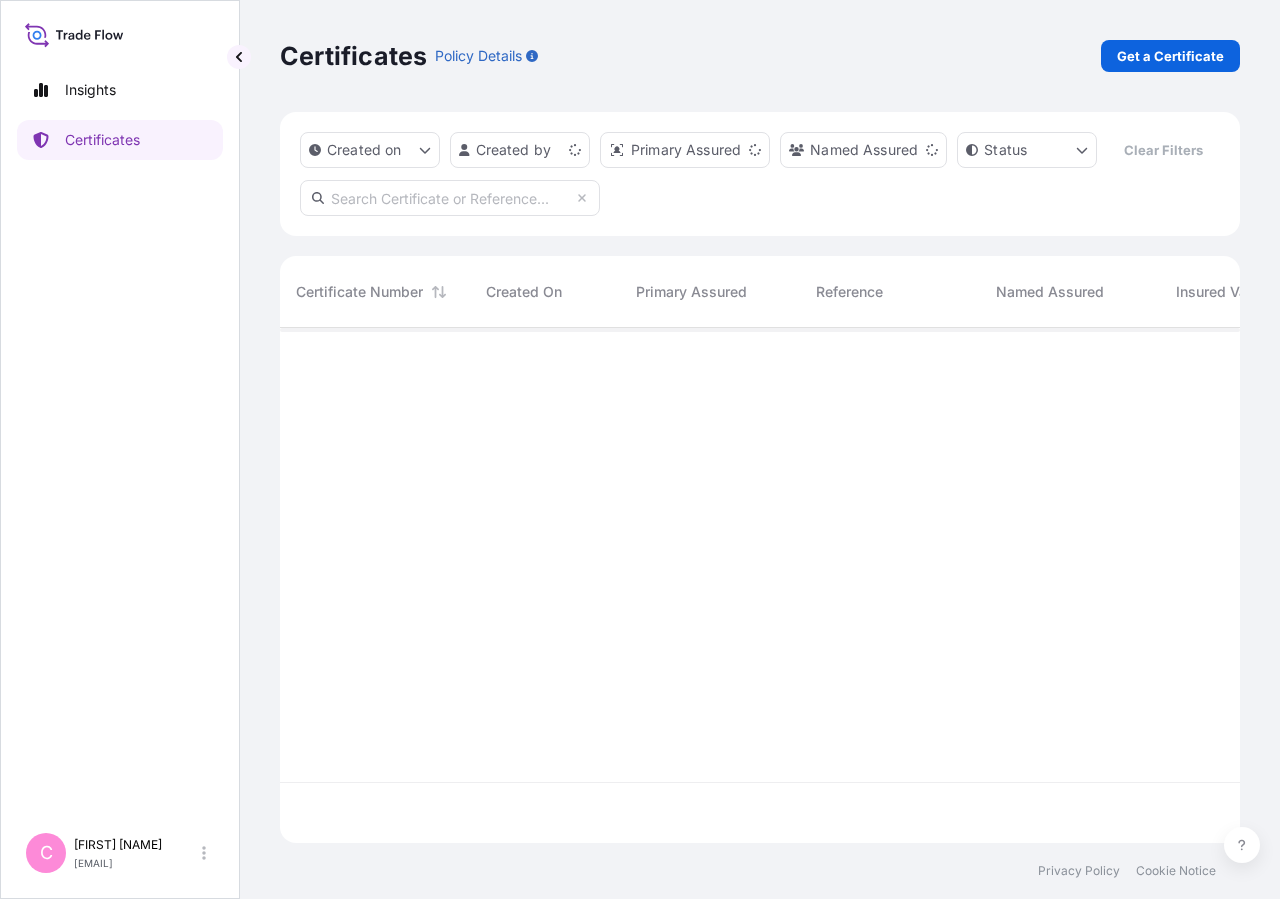 scroll, scrollTop: 18, scrollLeft: 18, axis: both 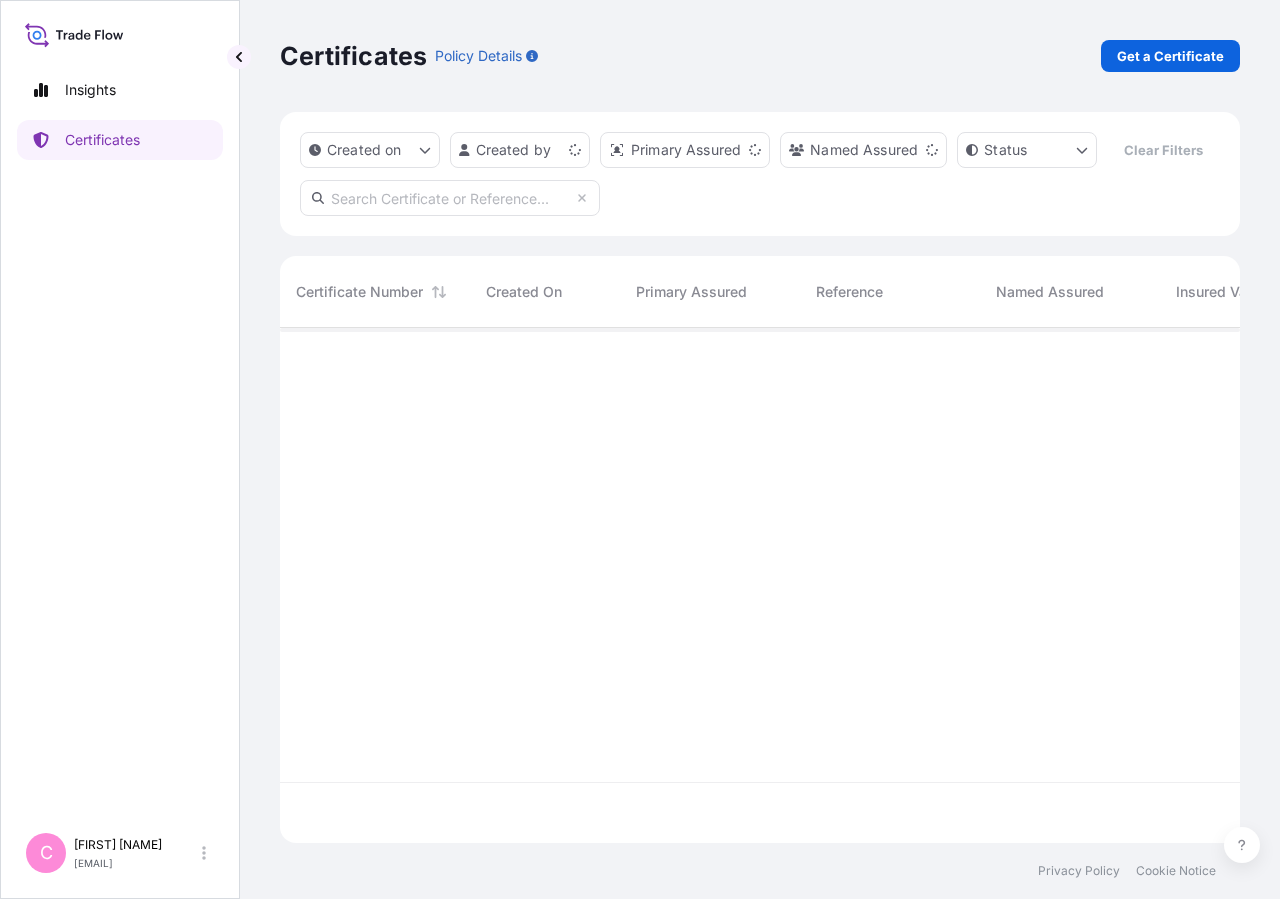 click at bounding box center (450, 198) 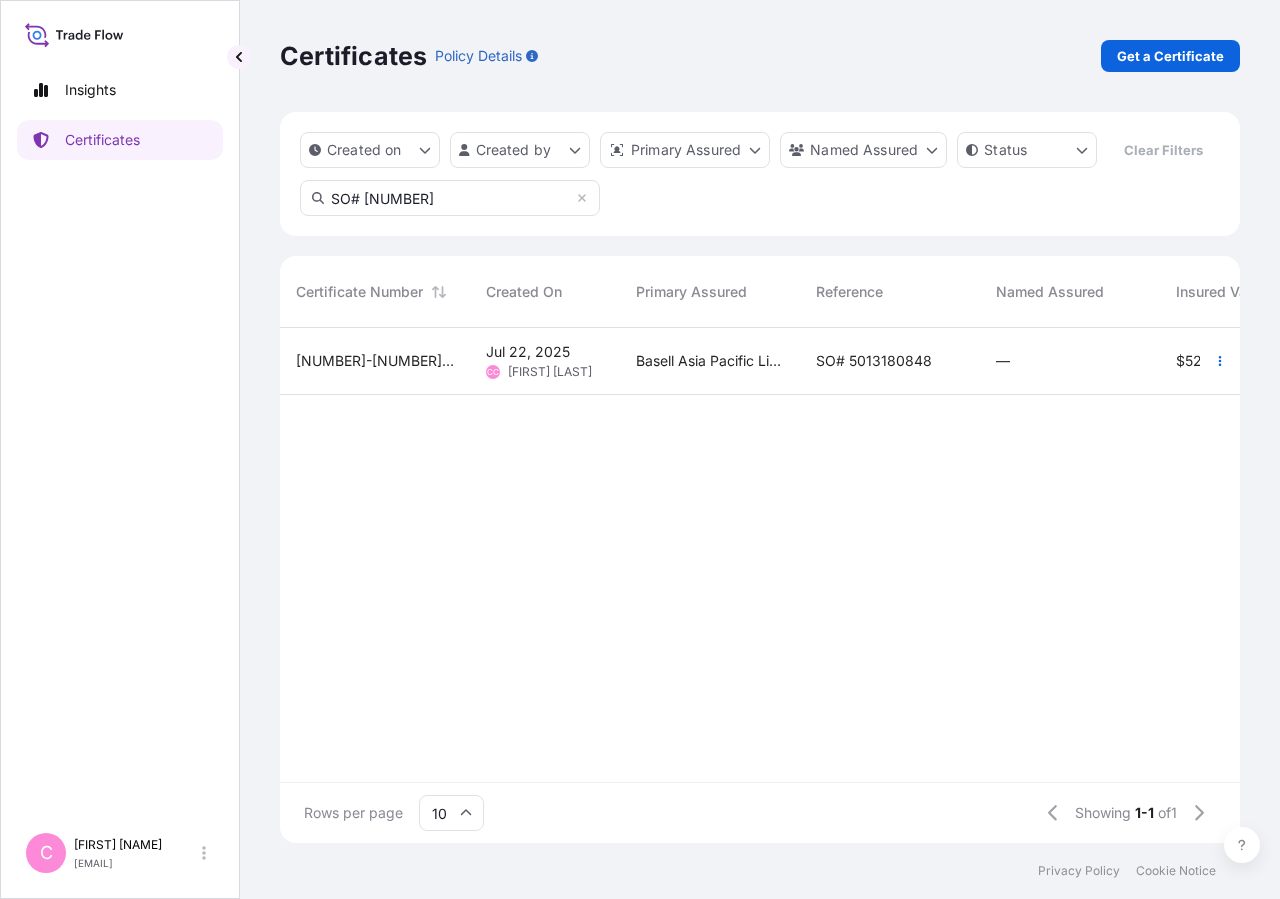 type on "SO# [NUMBER]" 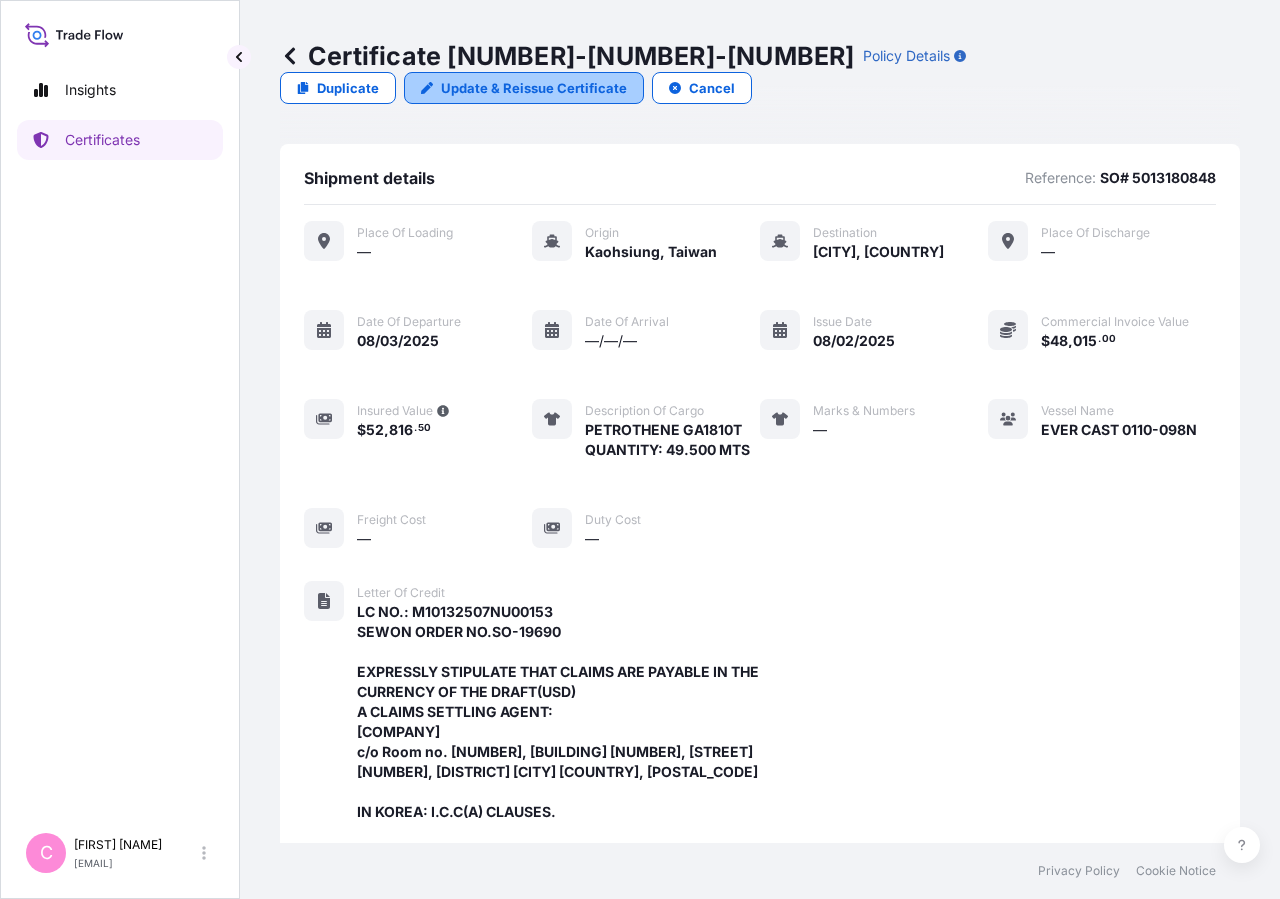 click on "Update & Reissue Certificate" at bounding box center [524, 88] 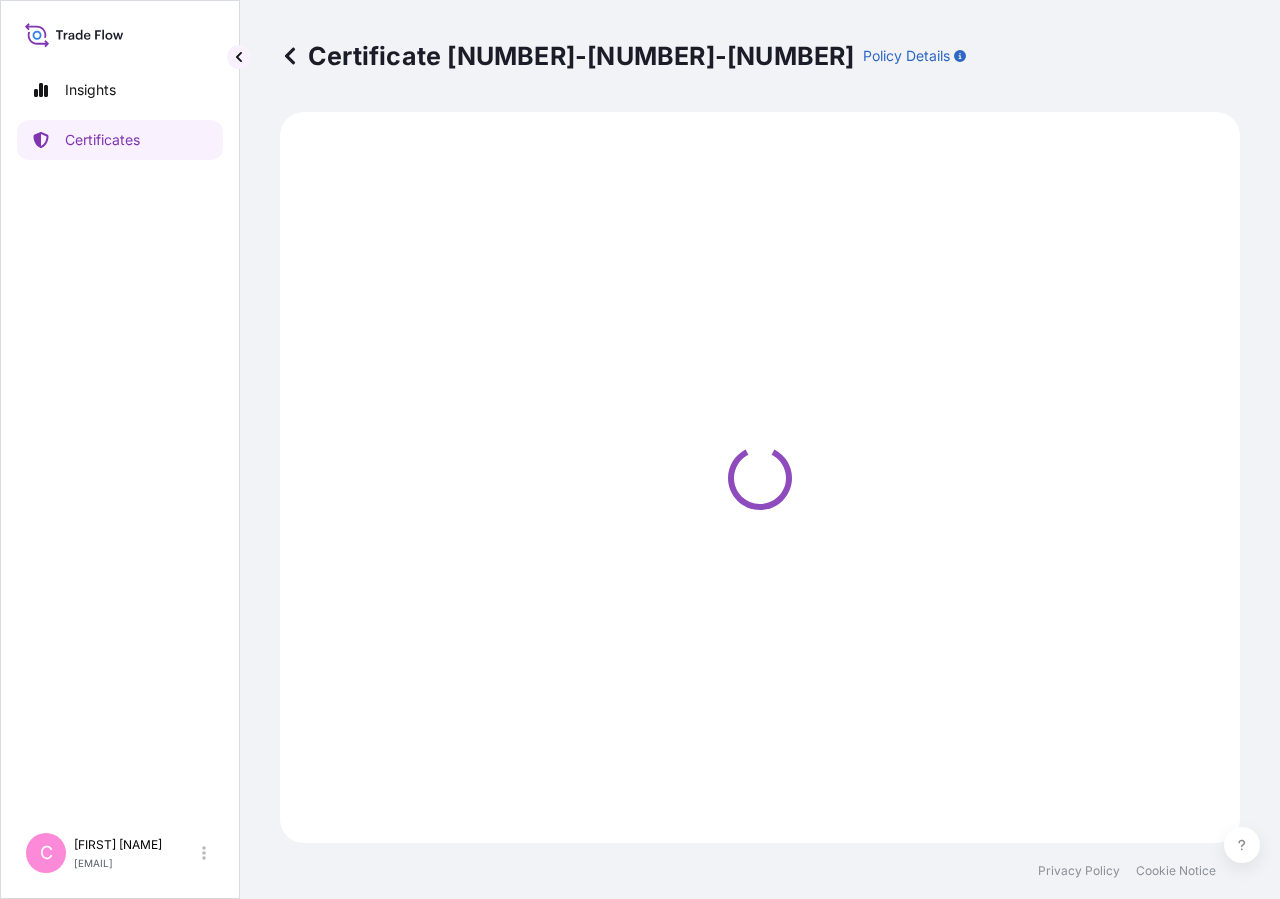 select on "Sea" 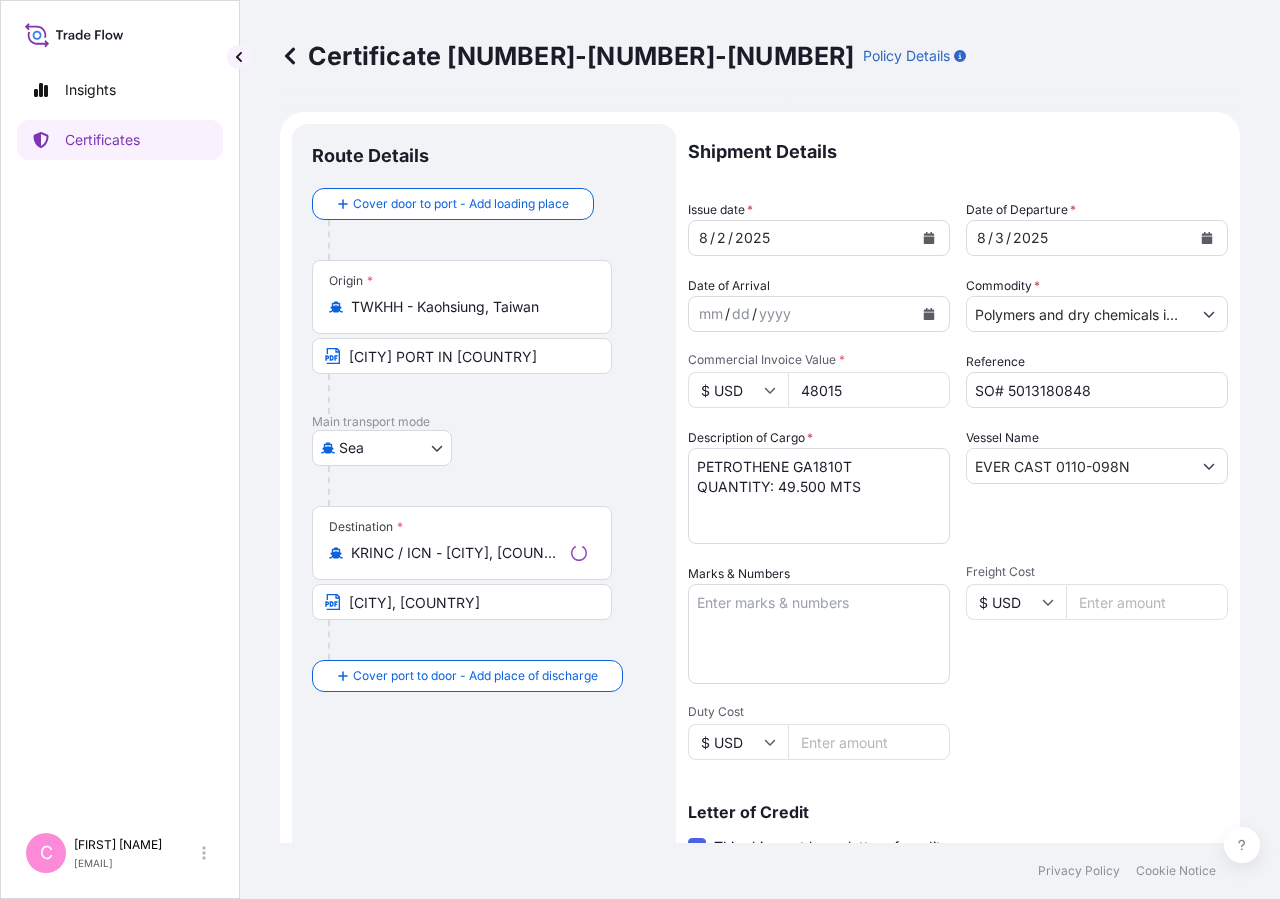 select on "32034" 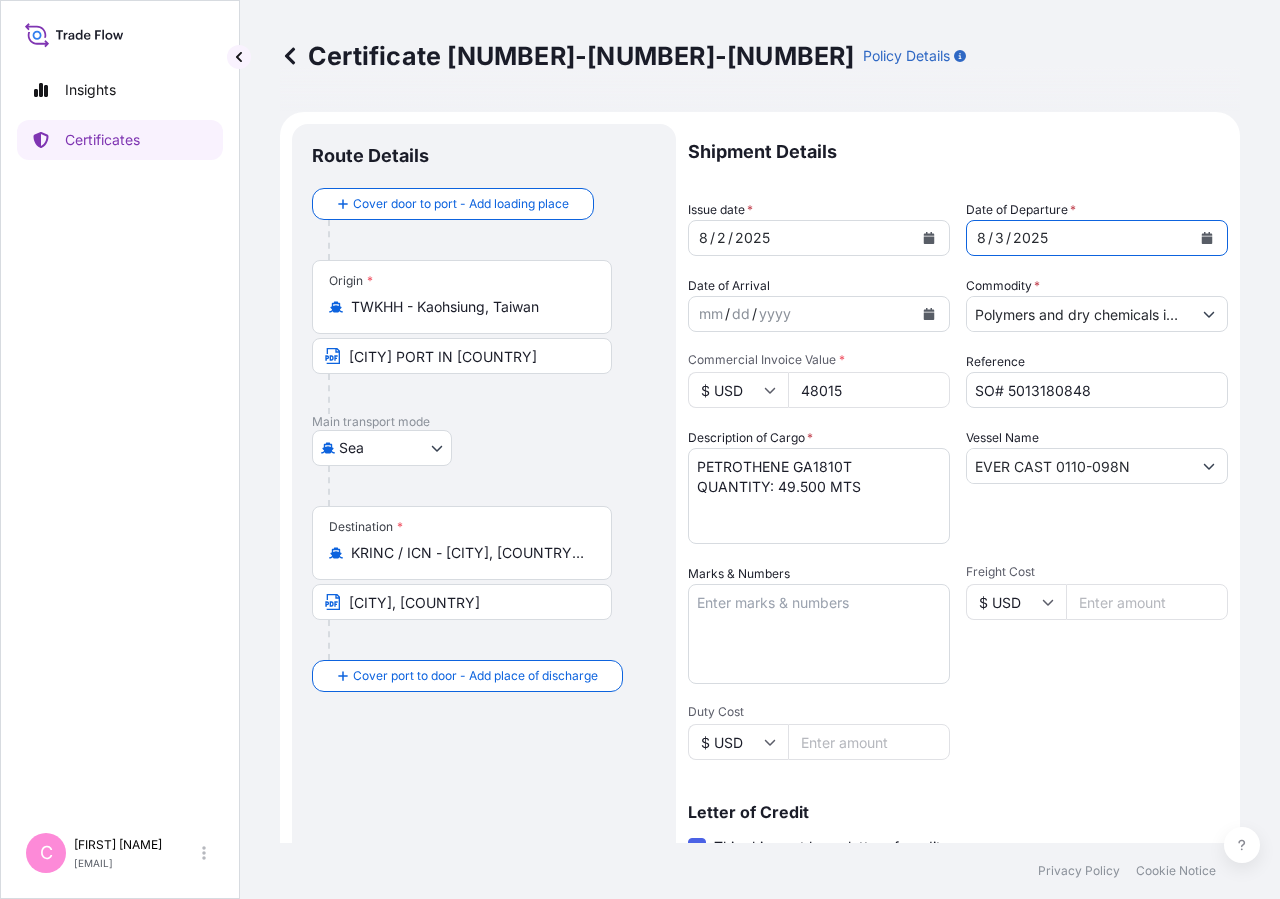 click 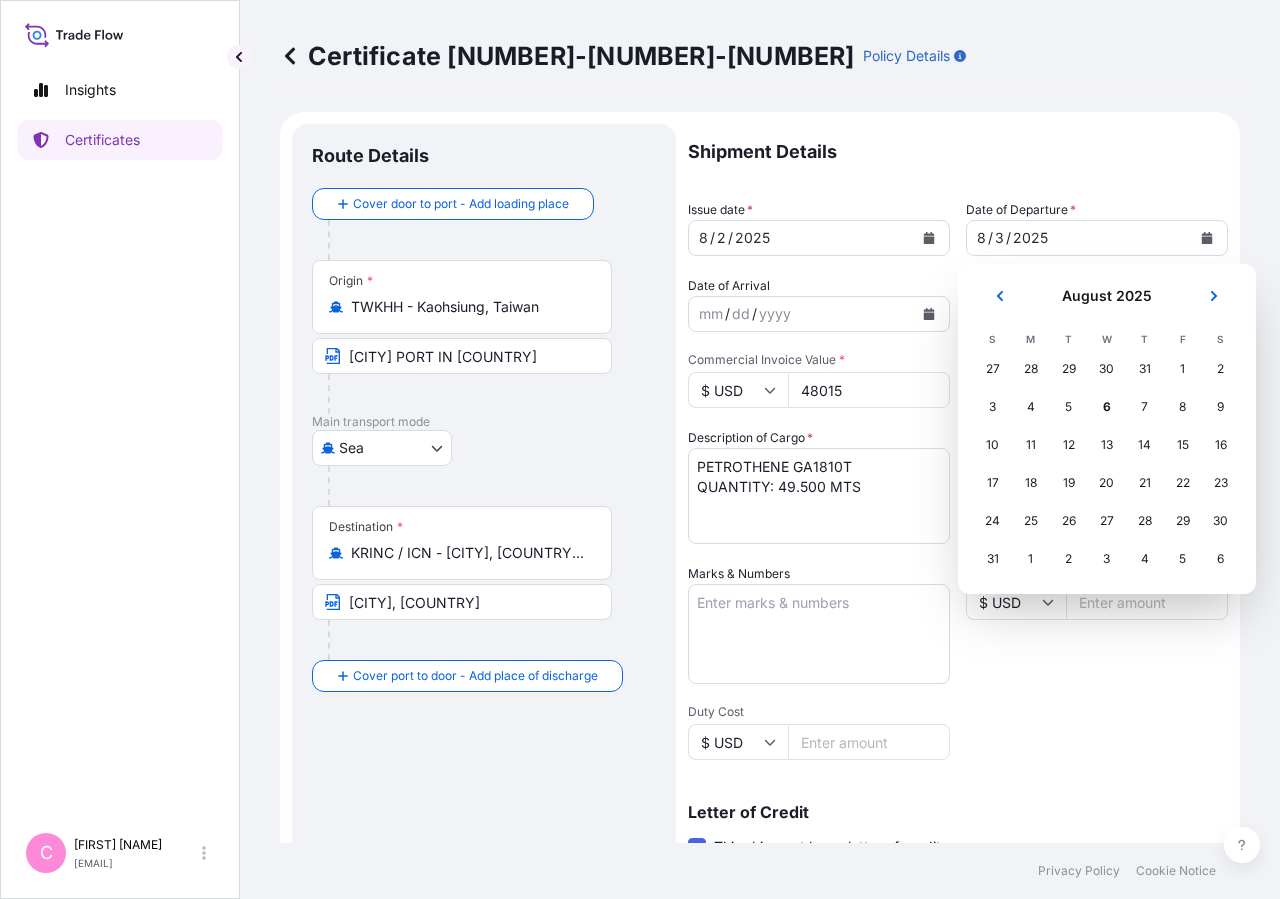 click on "6" at bounding box center (1107, 407) 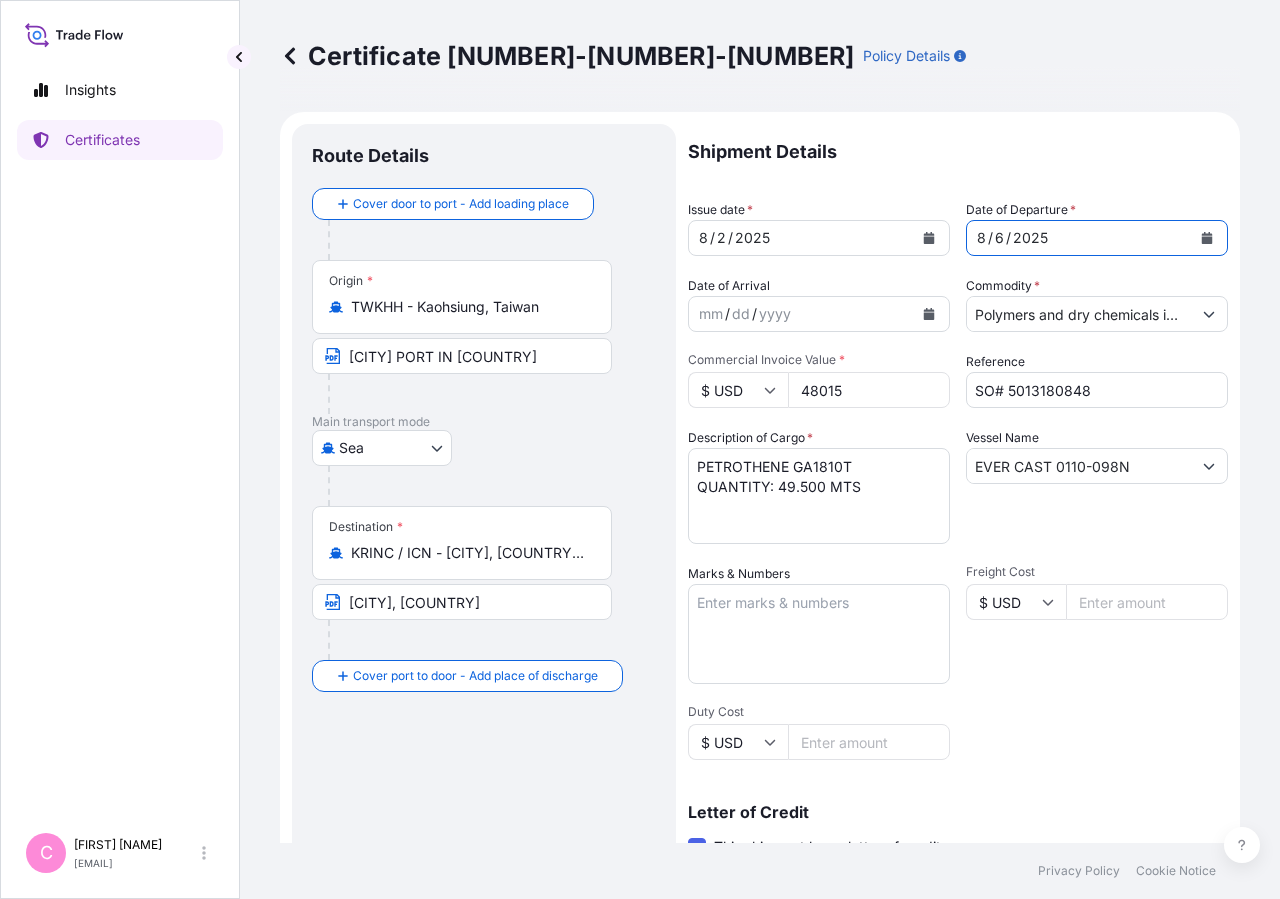 click at bounding box center [929, 238] 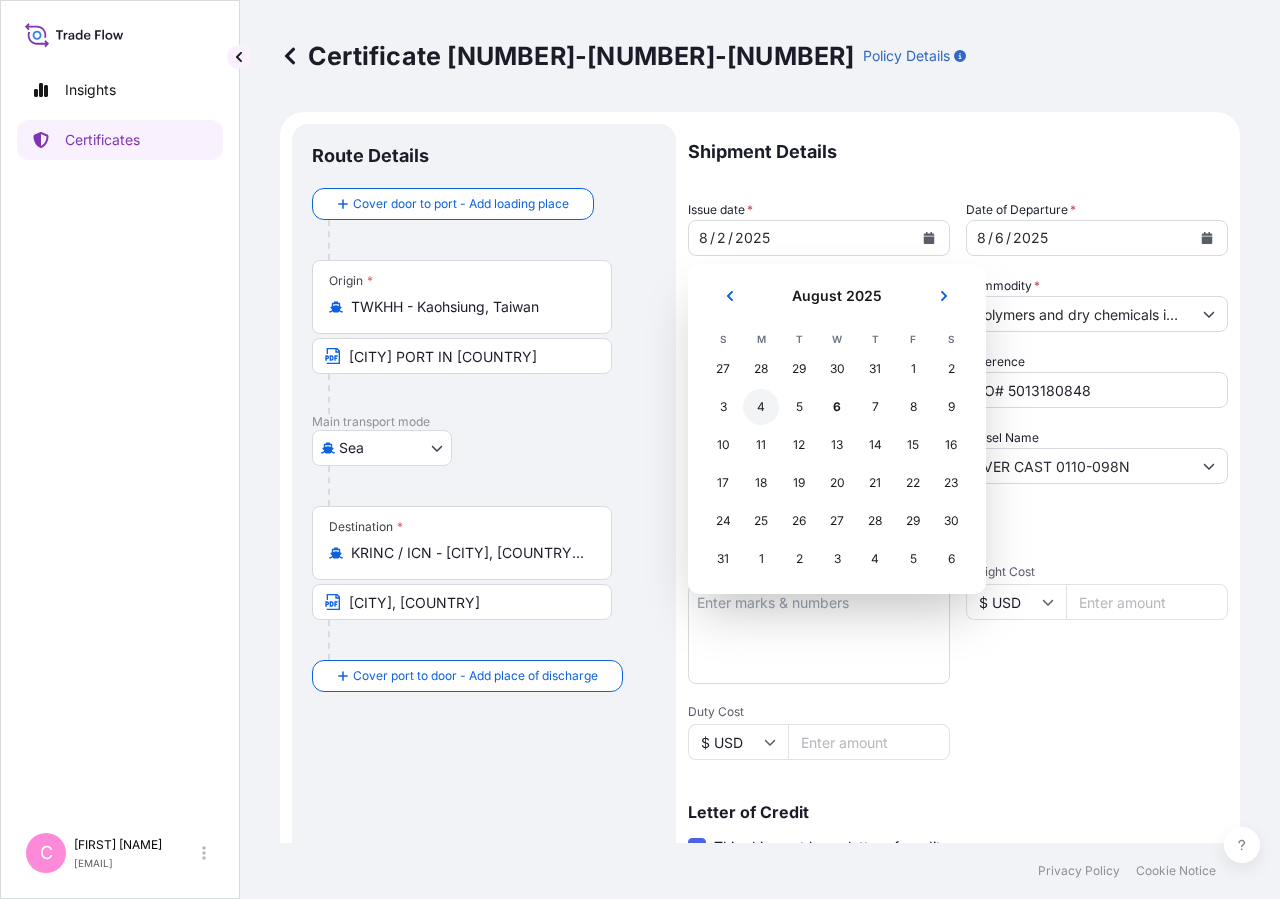 click on "4" at bounding box center (761, 407) 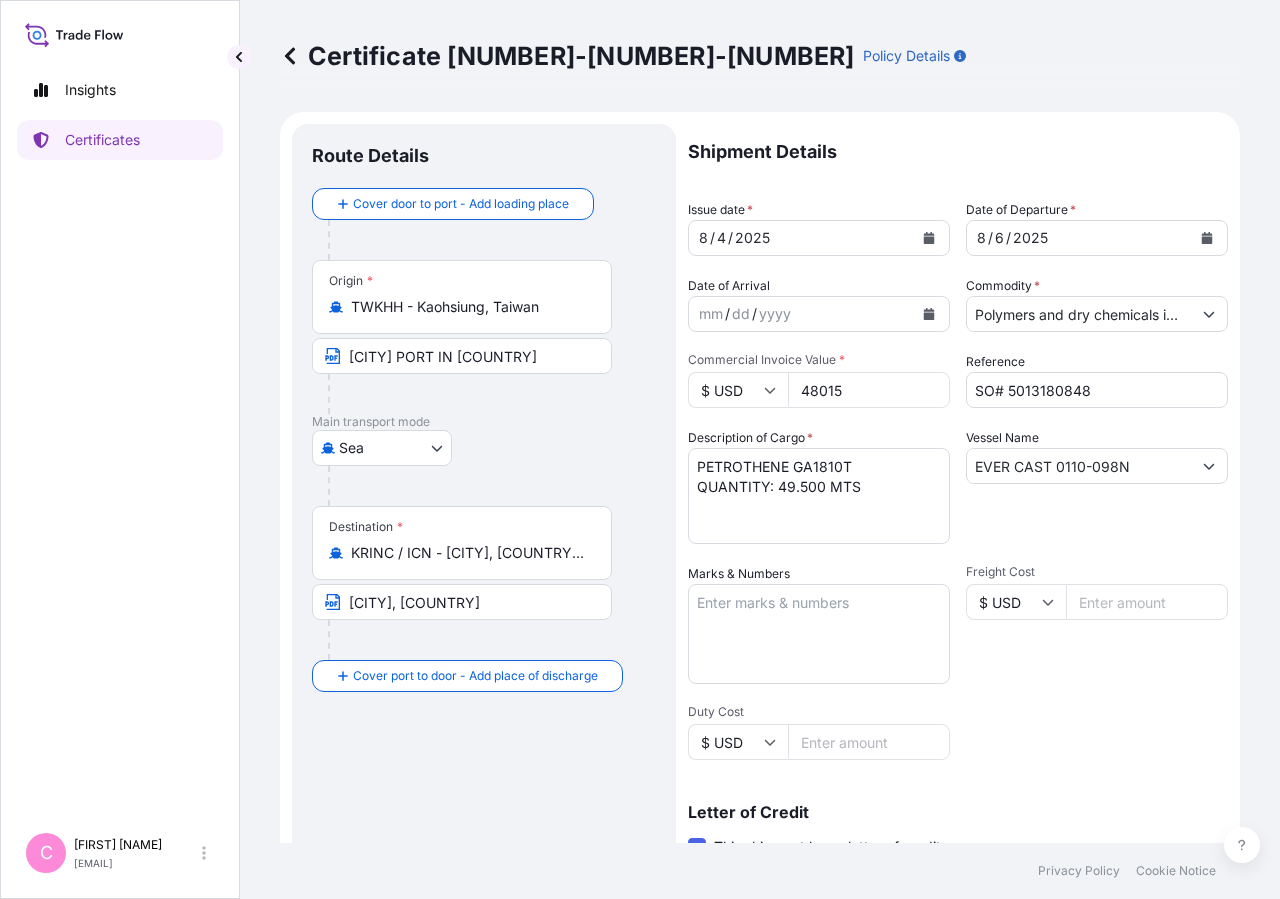 click on "Shipment Details" at bounding box center (958, 152) 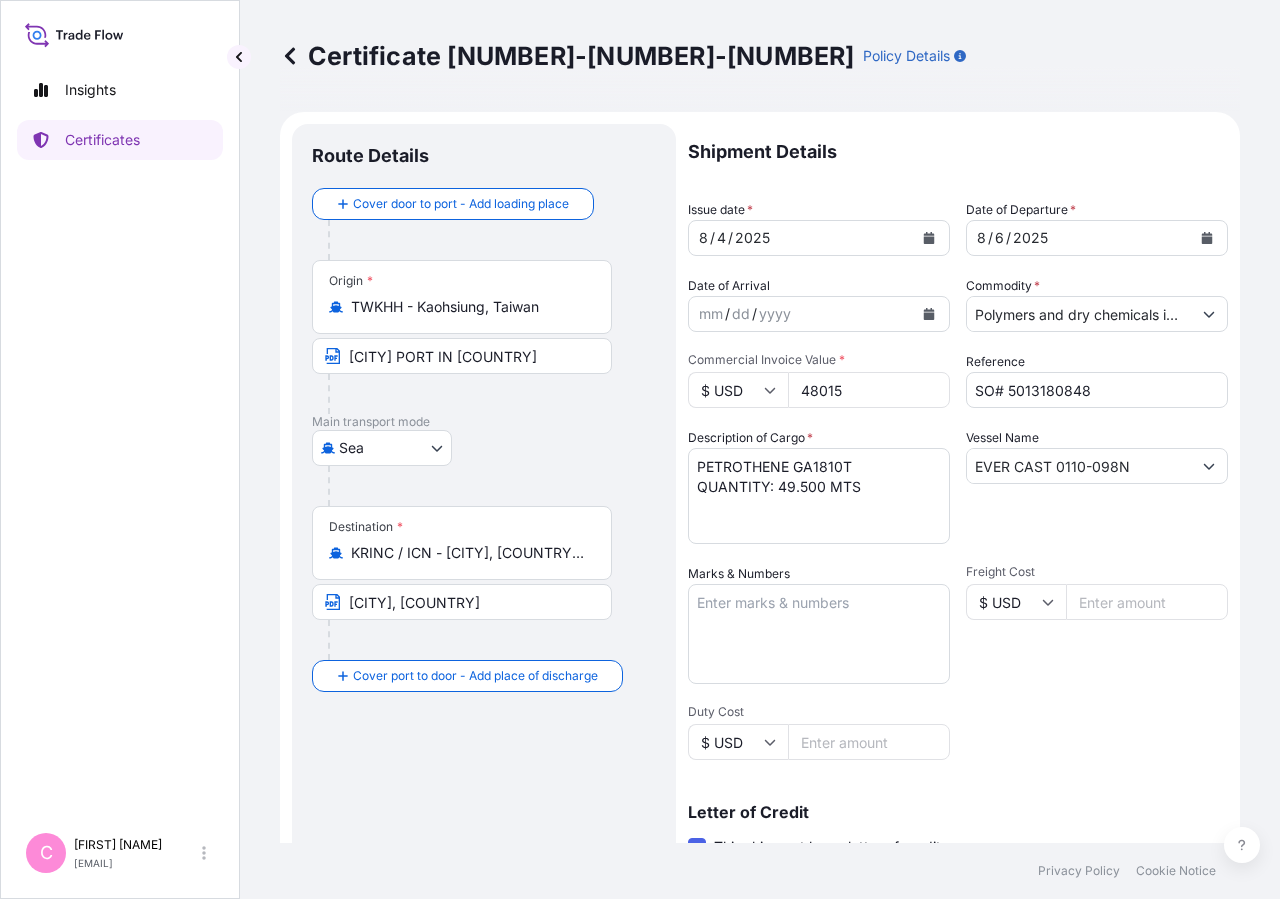 click 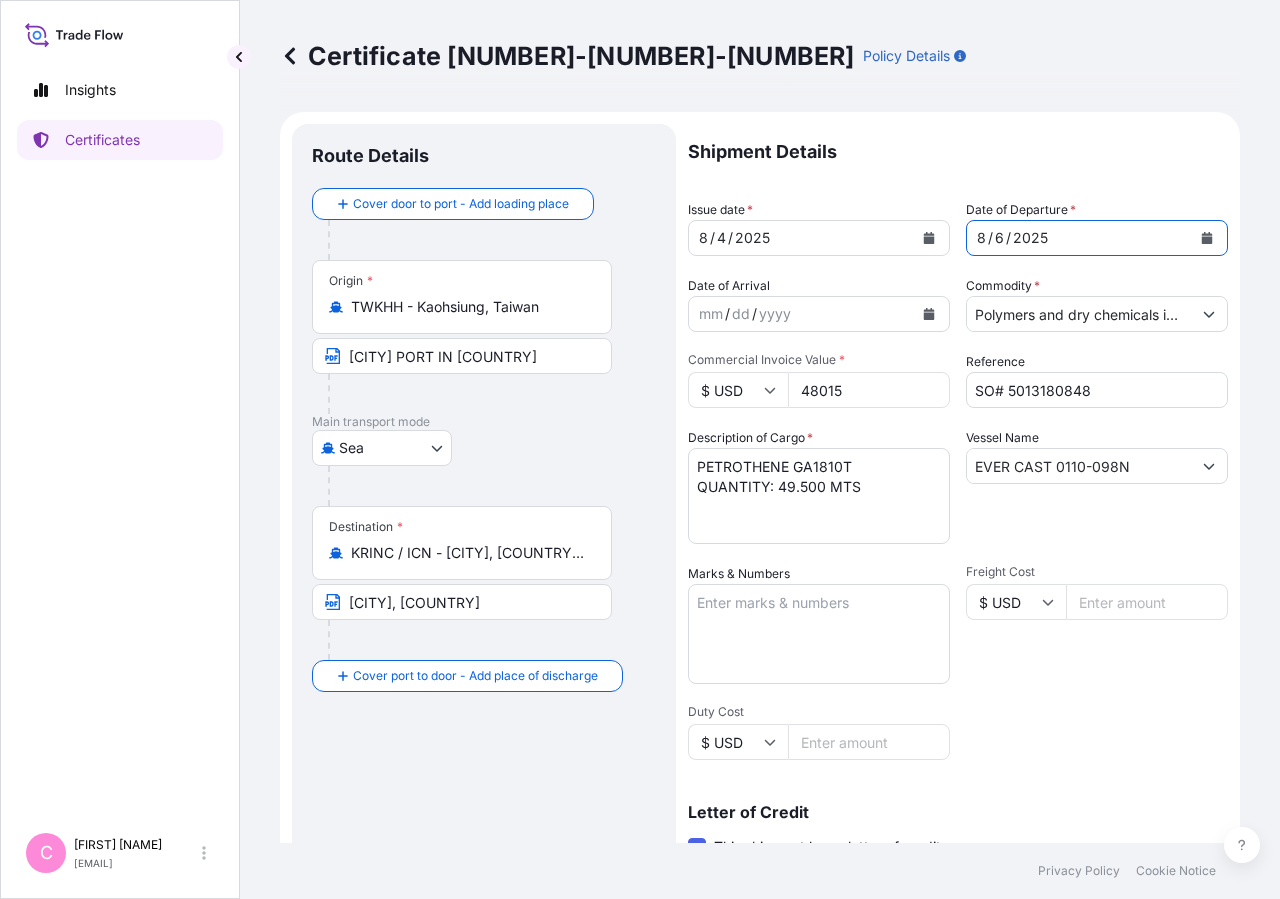 click 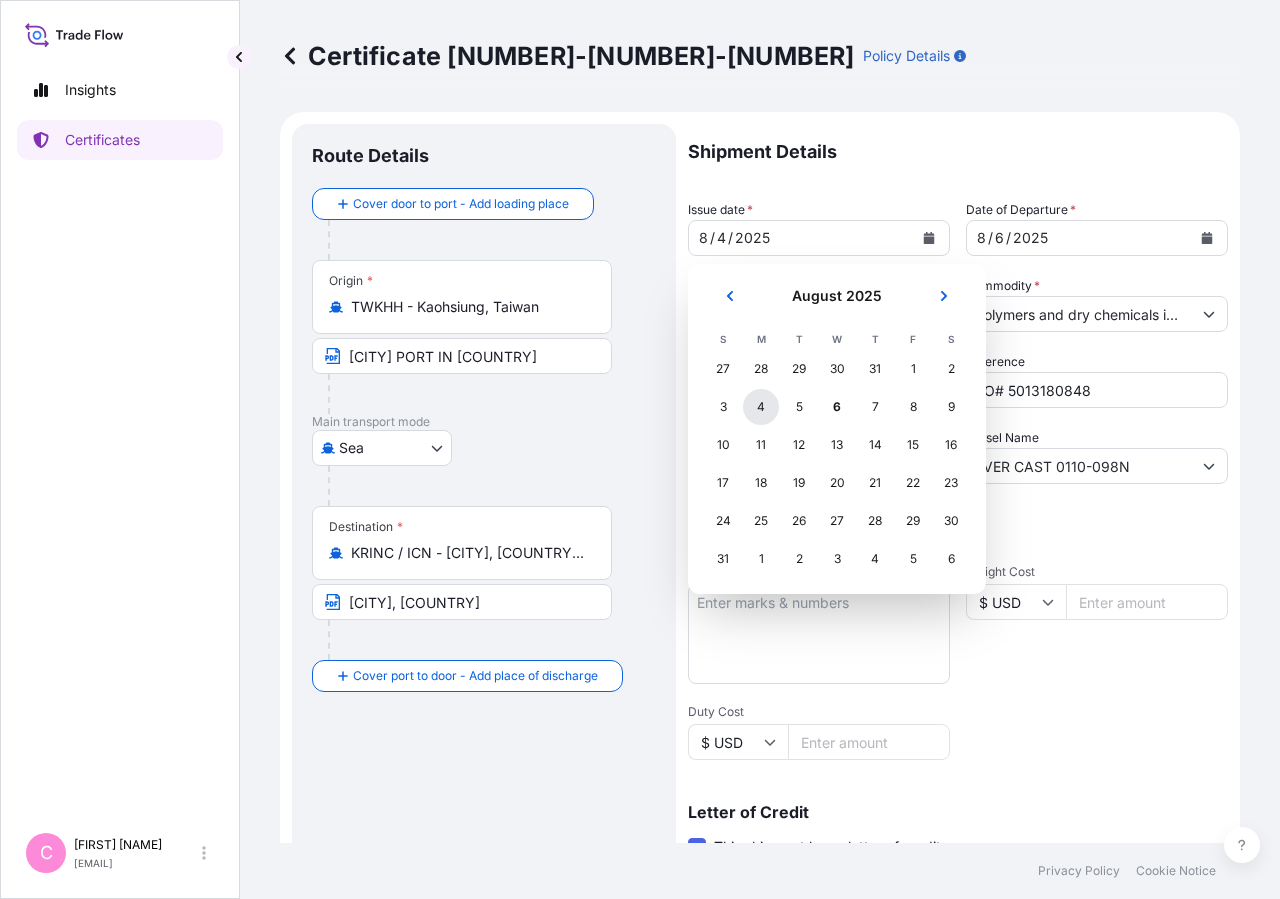 click on "4" at bounding box center (761, 407) 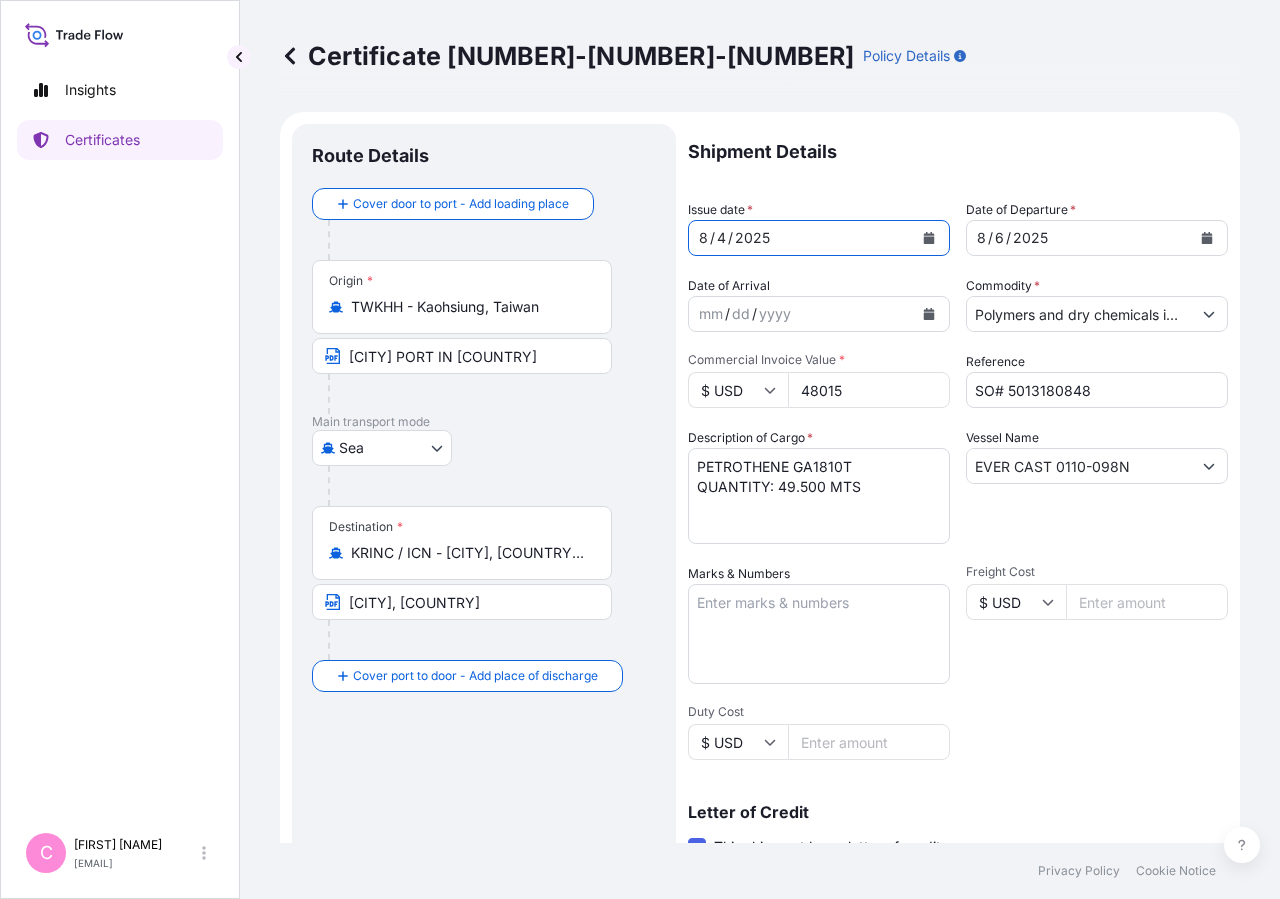 click on "Shipment Details" at bounding box center (958, 152) 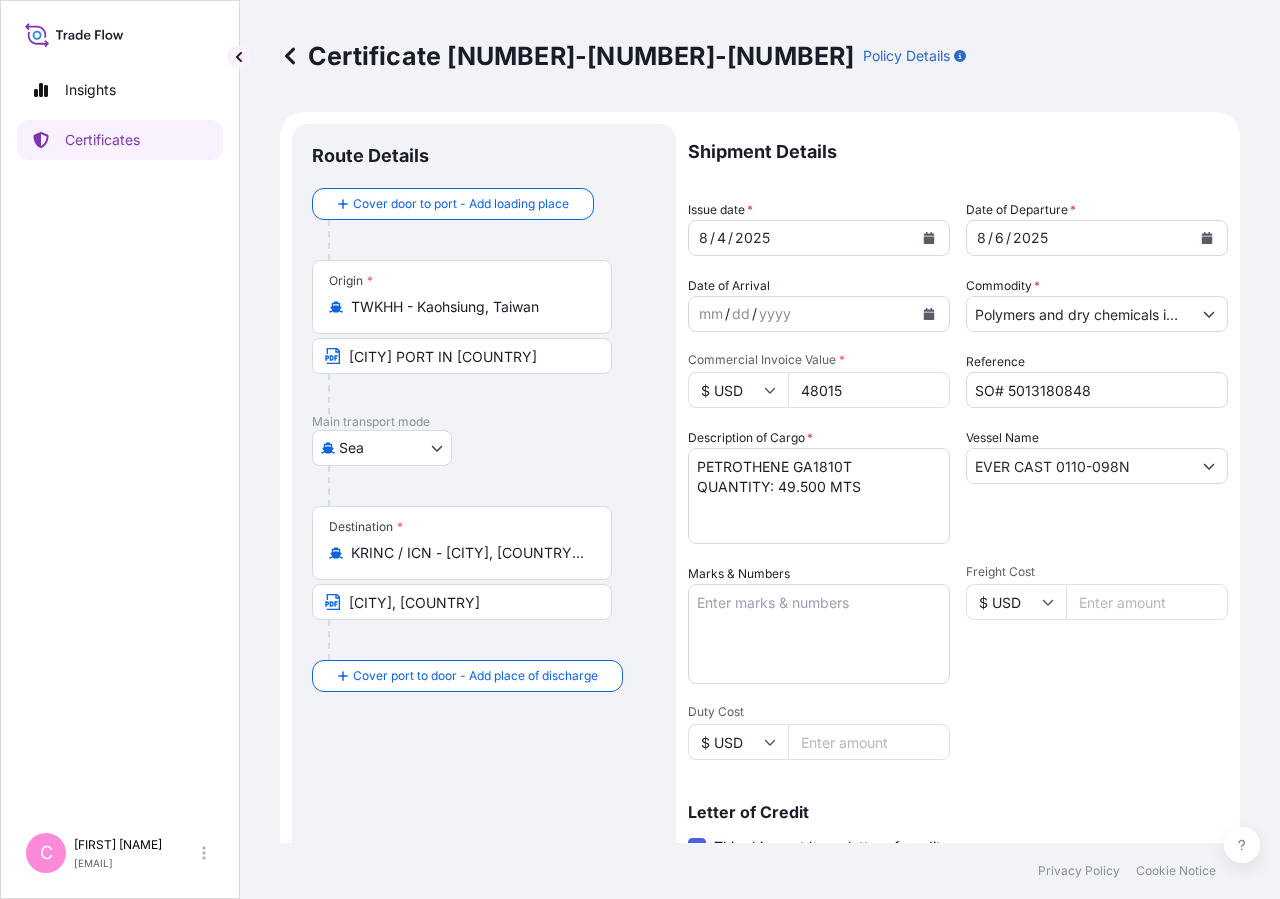 scroll, scrollTop: 442, scrollLeft: 0, axis: vertical 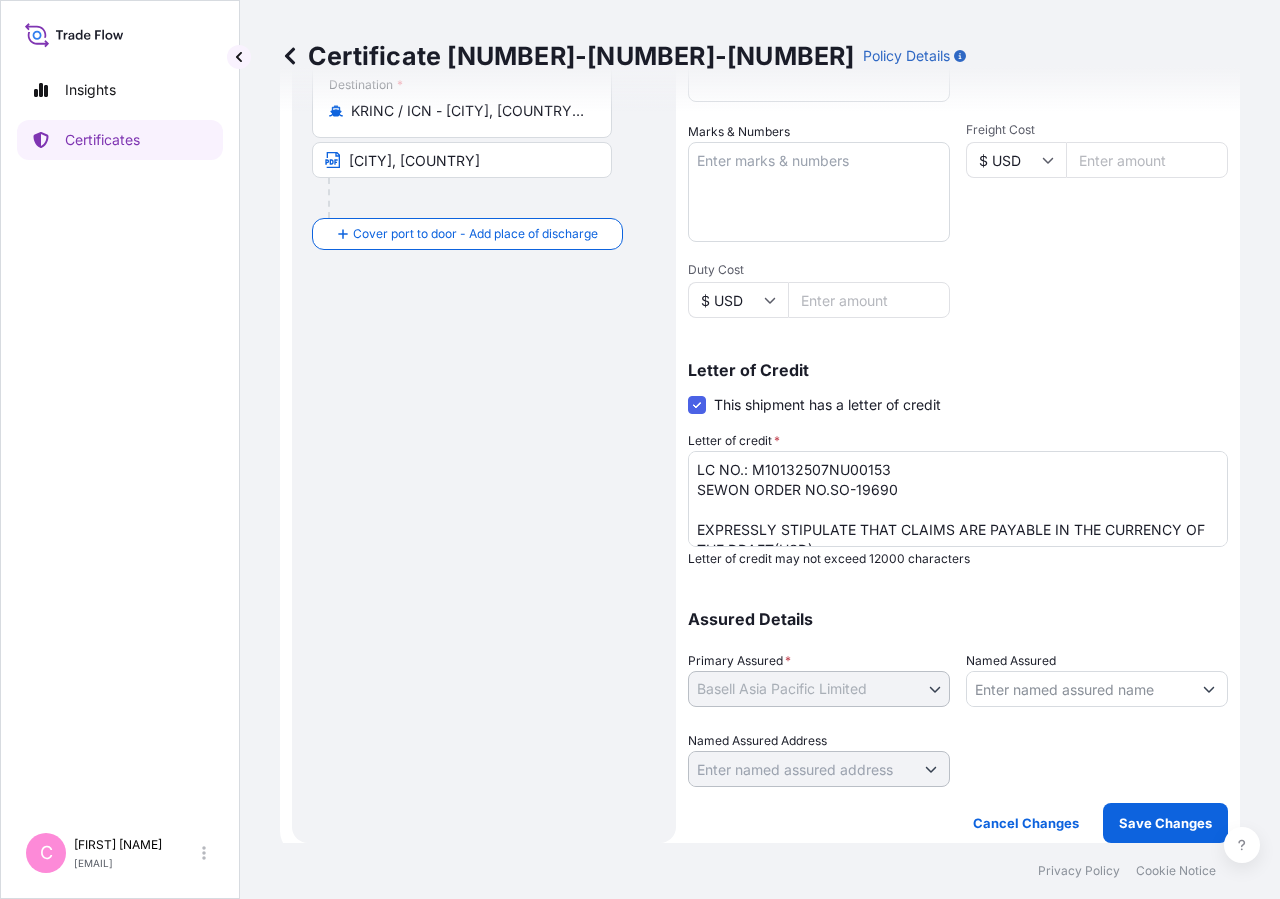 click on "LC NO.: M10132507NU00153
SEWON ORDER NO.SO-19690
EXPRESSLY STIPULATE THAT CLAIMS ARE PAYABLE IN THE CURRENCY OF THE DRAFT(USD)
A CLAIMS SETTLING AGENT:
[COMPANY]
c/o Room no. [NUMBER], [BUILDING] [NUMBER], [STREET] [NUMBER], [DISTRICT] [CITY] [COUNTRY], [POSTAL_CODE]
IN KOREA: I.C.C(A) CLAUSES.
NUMBER OF ORIGINAL(S) ISSUED:02 (1 ORIGINAL + 1 DUPLICATE )" at bounding box center [958, 499] 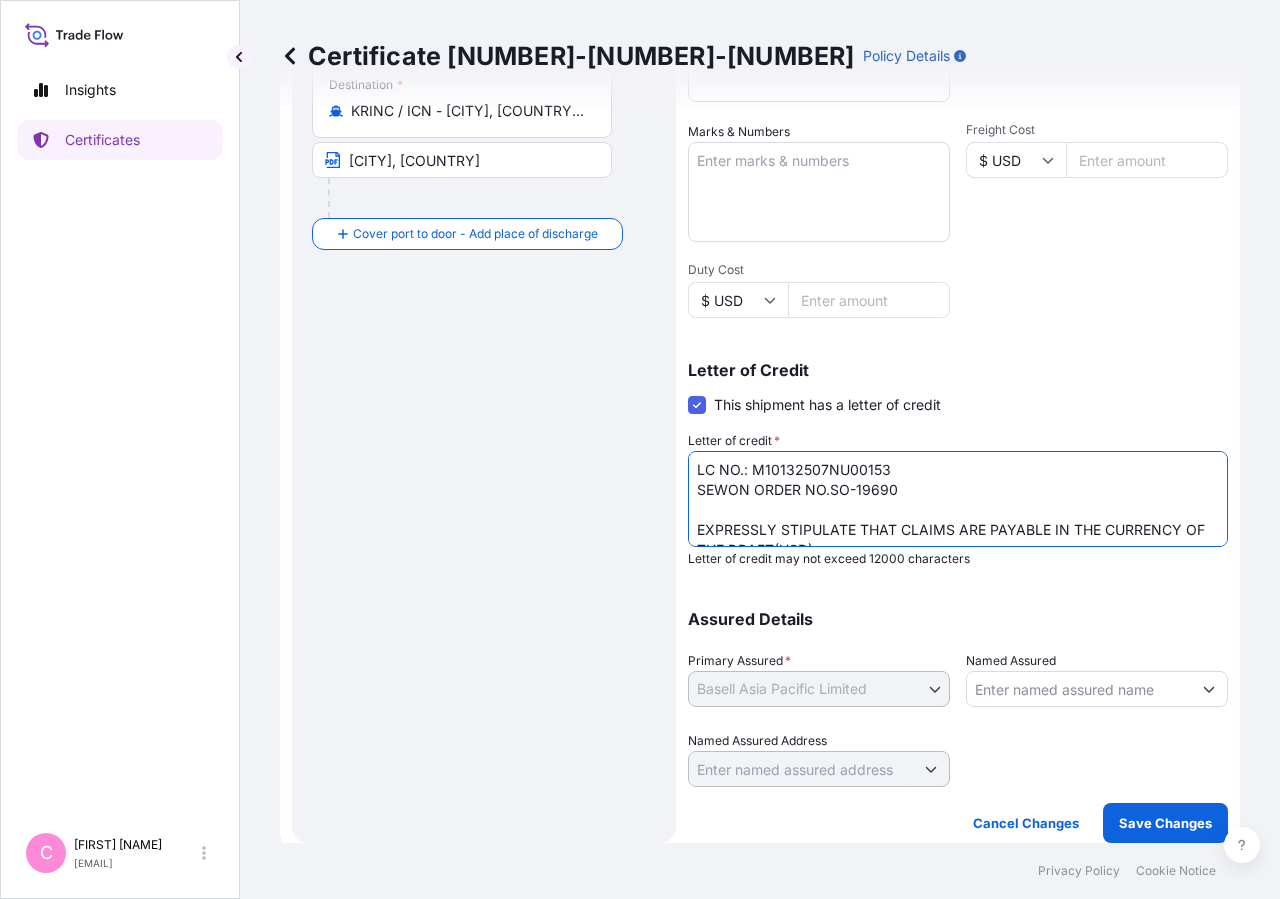 click on "LC NO.: M10132507NU00153
SEWON ORDER NO.SO-19690
EXPRESSLY STIPULATE THAT CLAIMS ARE PAYABLE IN THE CURRENCY OF THE DRAFT(USD)
A CLAIMS SETTLING AGENT:
[COMPANY]
c/o Room no. [NUMBER], [BUILDING] [NUMBER], [STREET] [NUMBER], [DISTRICT] [CITY] [COUNTRY], [POSTAL_CODE]
IN KOREA: I.C.C(A) CLAUSES.
NUMBER OF ORIGINAL(S) ISSUED:02 (1 ORIGINAL + 1 DUPLICATE )" at bounding box center (958, 499) 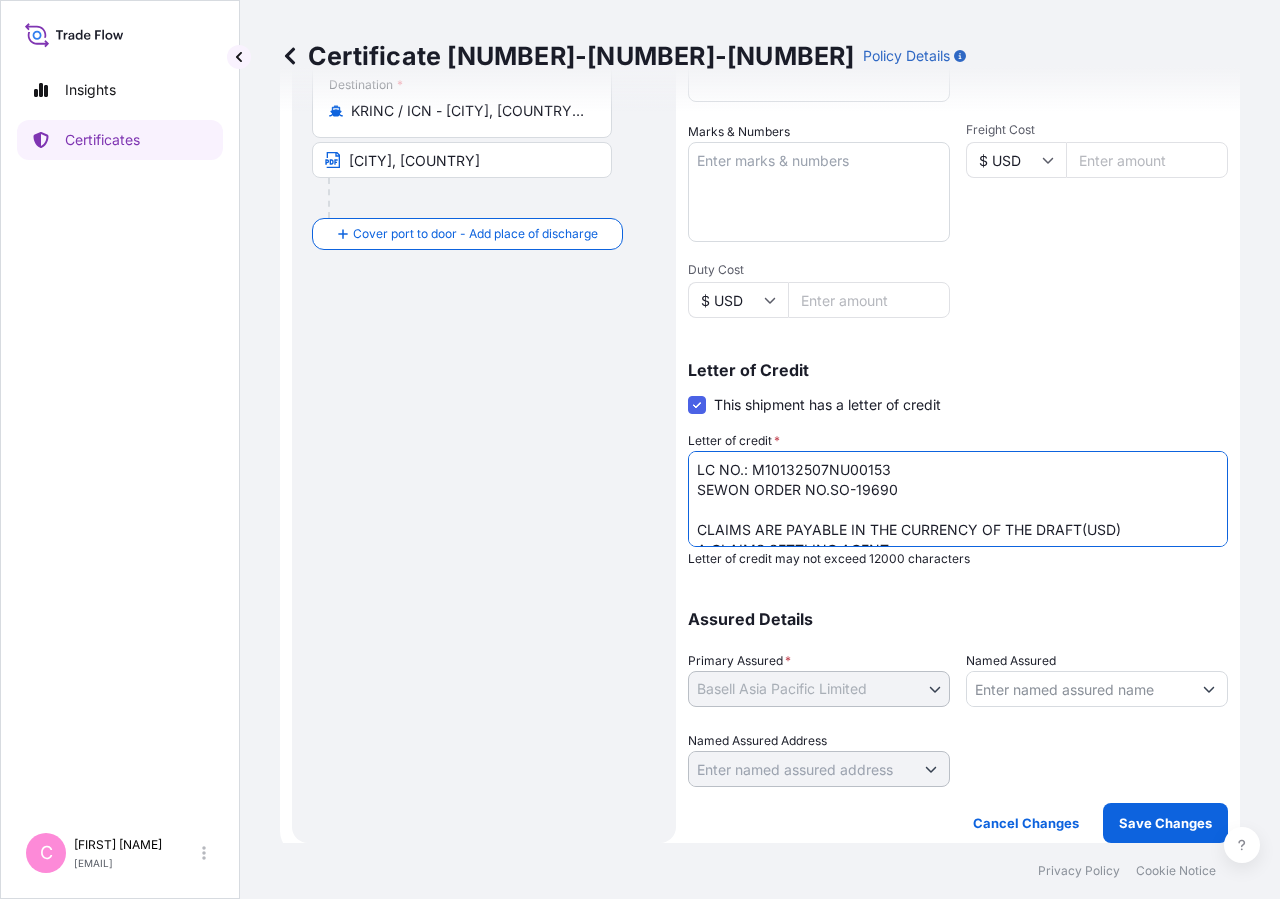scroll, scrollTop: 13, scrollLeft: 0, axis: vertical 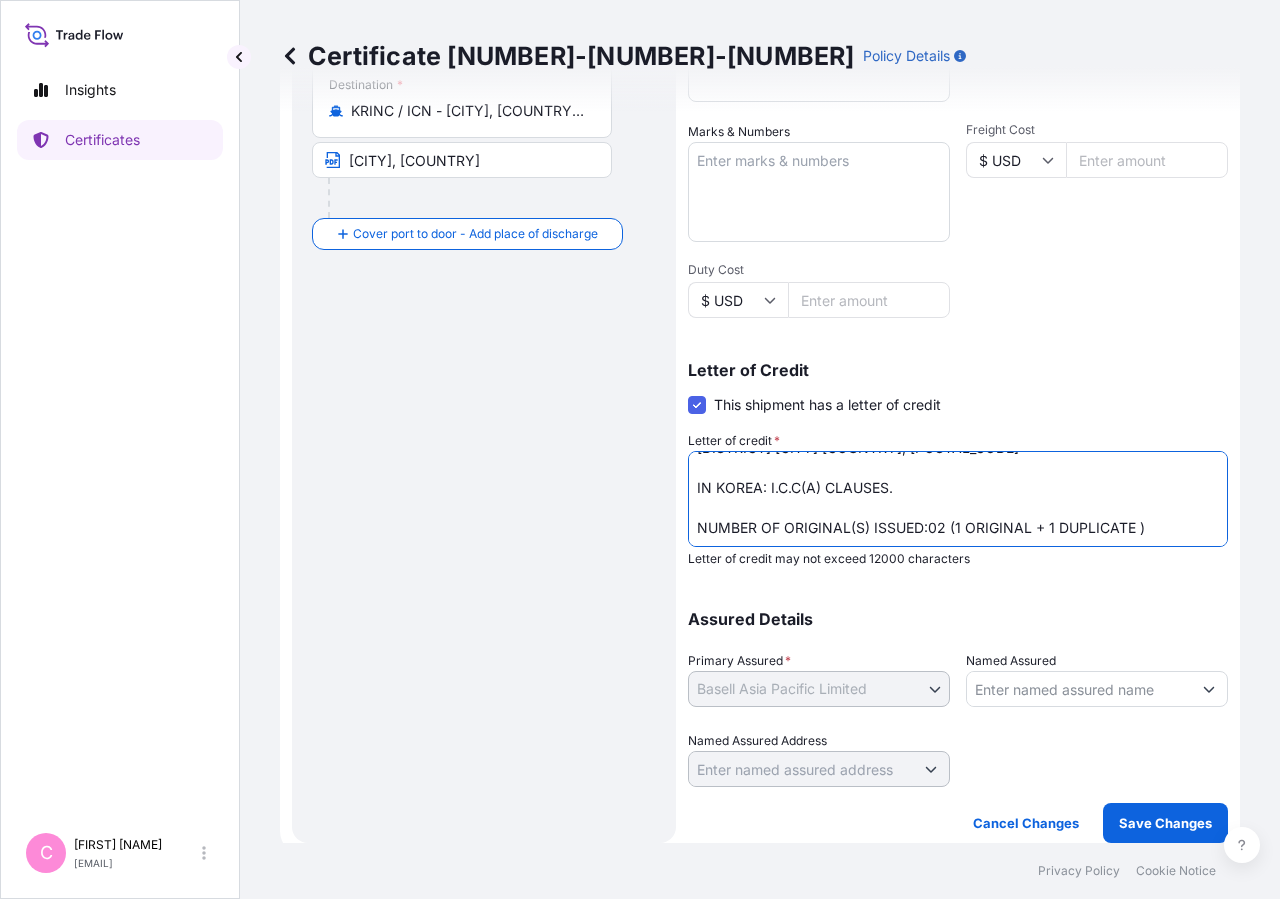 click on "LC NO.: M10132507NU00153
SEWON ORDER NO.SO-19690
EXPRESSLY STIPULATE THAT CLAIMS ARE PAYABLE IN THE CURRENCY OF THE DRAFT(USD)
A CLAIMS SETTLING AGENT:
[COMPANY]
c/o Room no. [NUMBER], [BUILDING] [NUMBER], [STREET] [NUMBER], [DISTRICT] [CITY] [COUNTRY], [POSTAL_CODE]
IN KOREA: I.C.C(A) CLAUSES.
NUMBER OF ORIGINAL(S) ISSUED:02 (1 ORIGINAL + 1 DUPLICATE )" at bounding box center (958, 499) 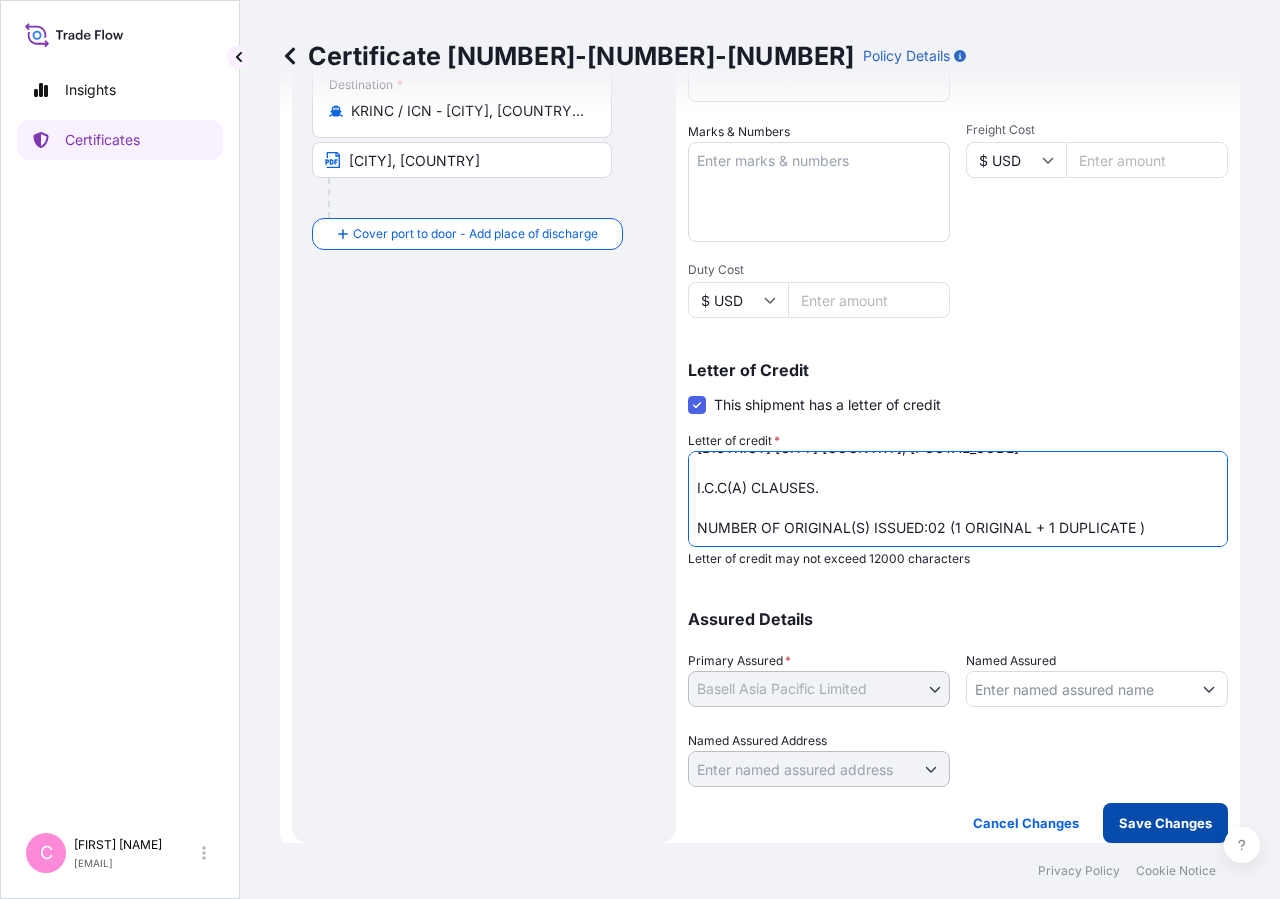 type on "LC NO.: M10132507NU00153
SEWON ORDER NO.SO-19690
CLAIMS ARE PAYABLE IN THE CURRENCY OF THE DRAFT(USD)
A CLAIMS SETTLING AGENT IN KOREA (SOUTH KOREA):
[COMPANY]
c/o Room no. [NUMBER], [BUILDING] [NUMBER], [STREET] [NUMBER], [DISTRICT] [CITY] [COUNTRY], [POSTAL_CODE]
I.C.C(A) CLAUSES.
NUMBER OF ORIGINAL(S) ISSUED:02 (1 ORIGINAL + 1 DUPLICATE )" 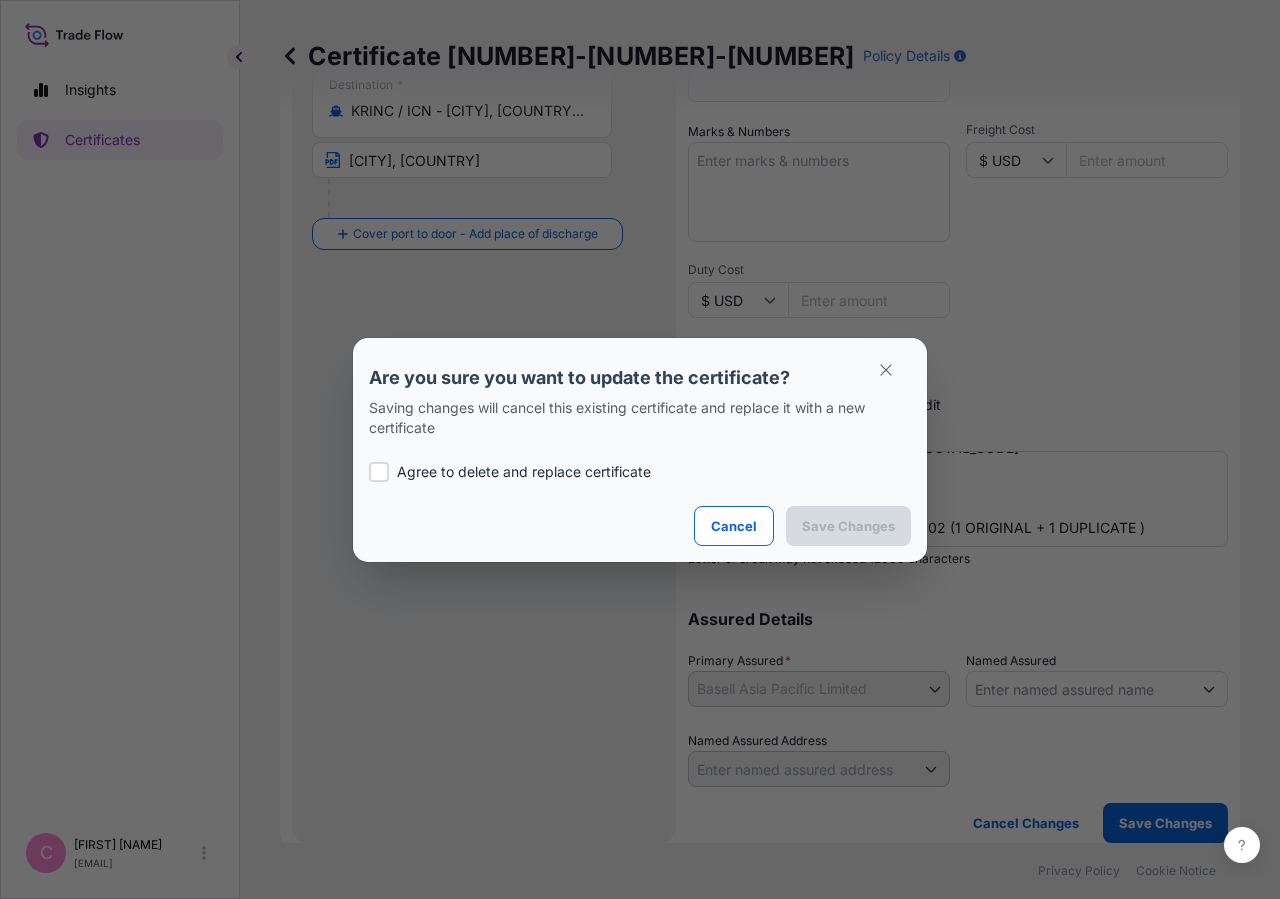 click on "Agree to delete and replace certificate" at bounding box center [640, 472] 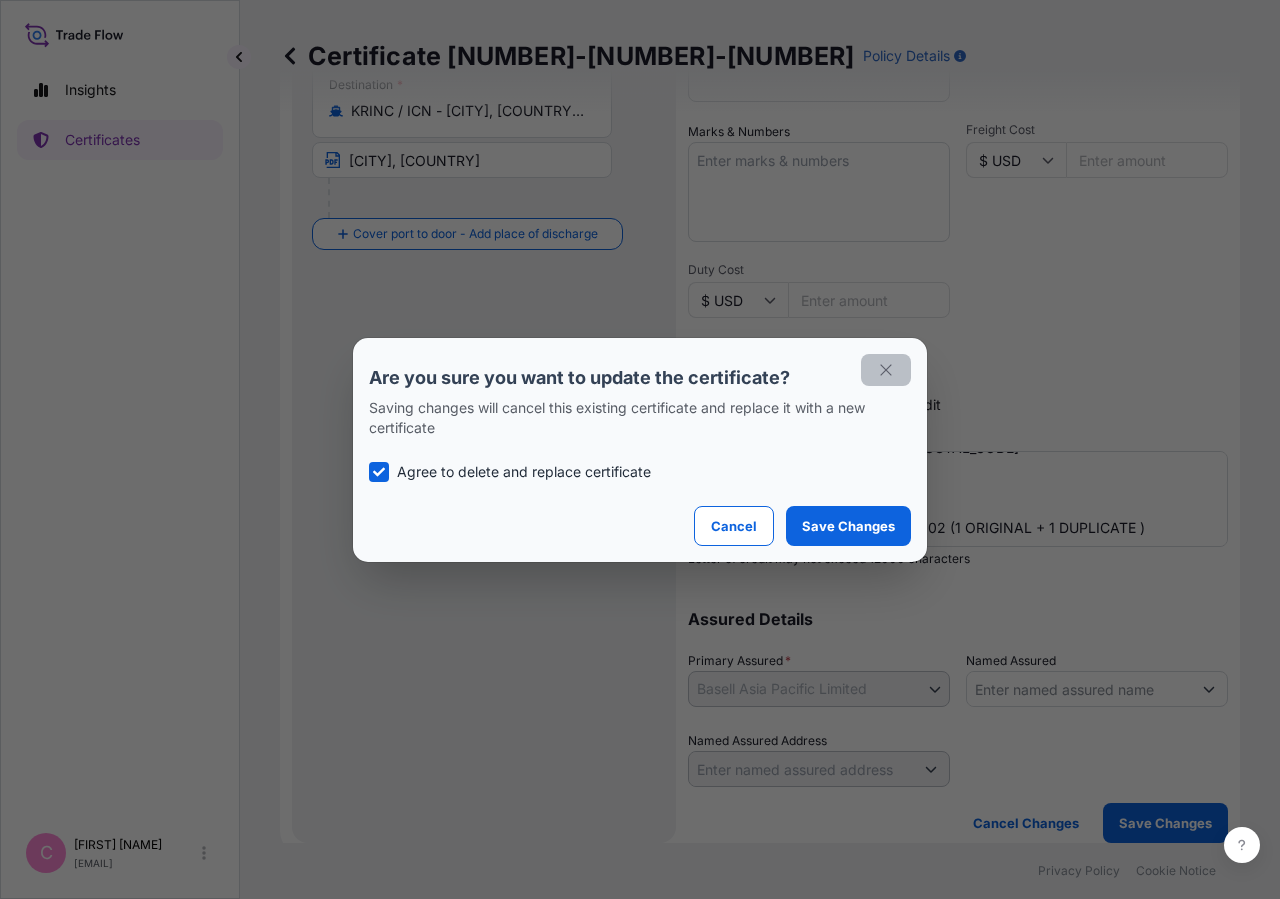 click 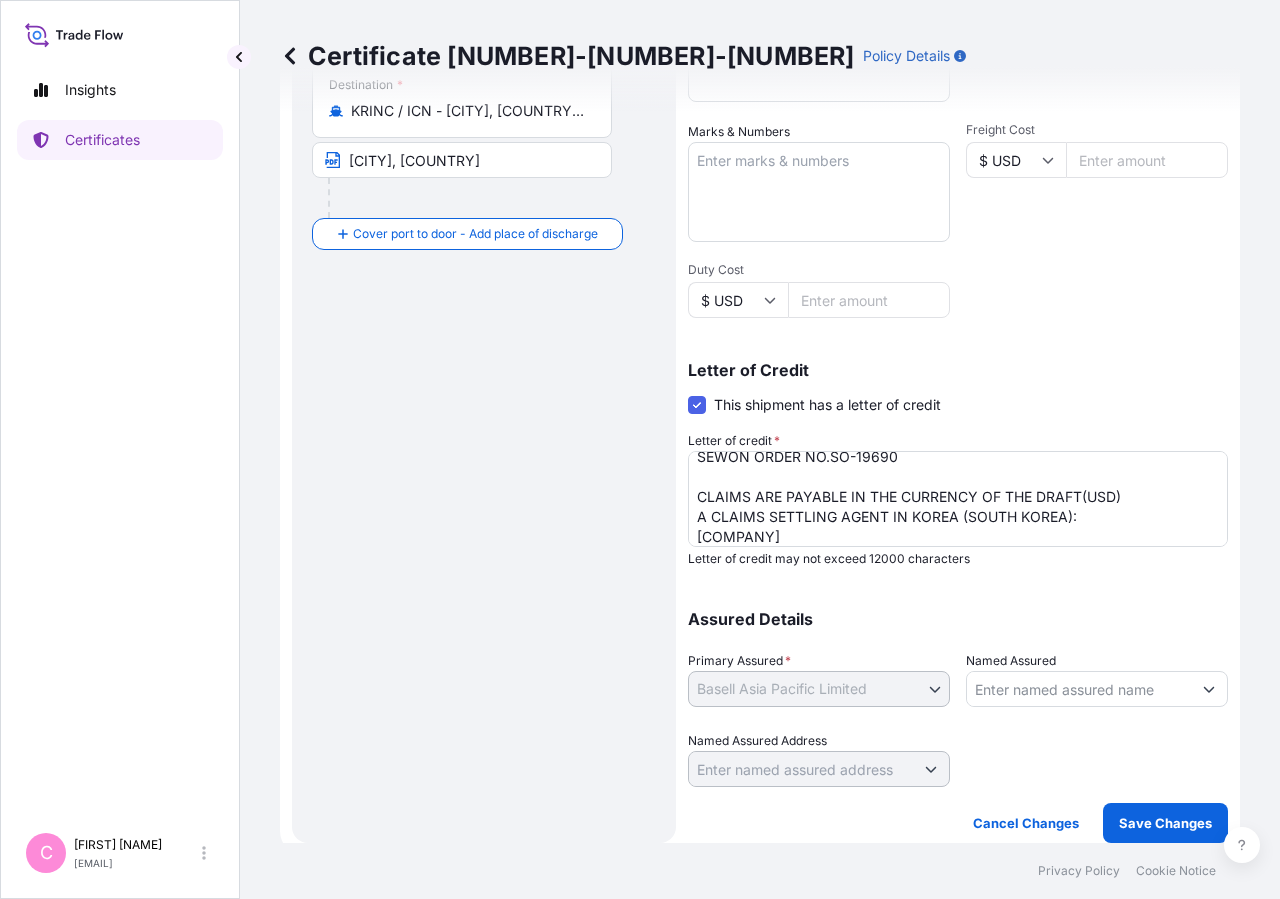 scroll, scrollTop: 0, scrollLeft: 0, axis: both 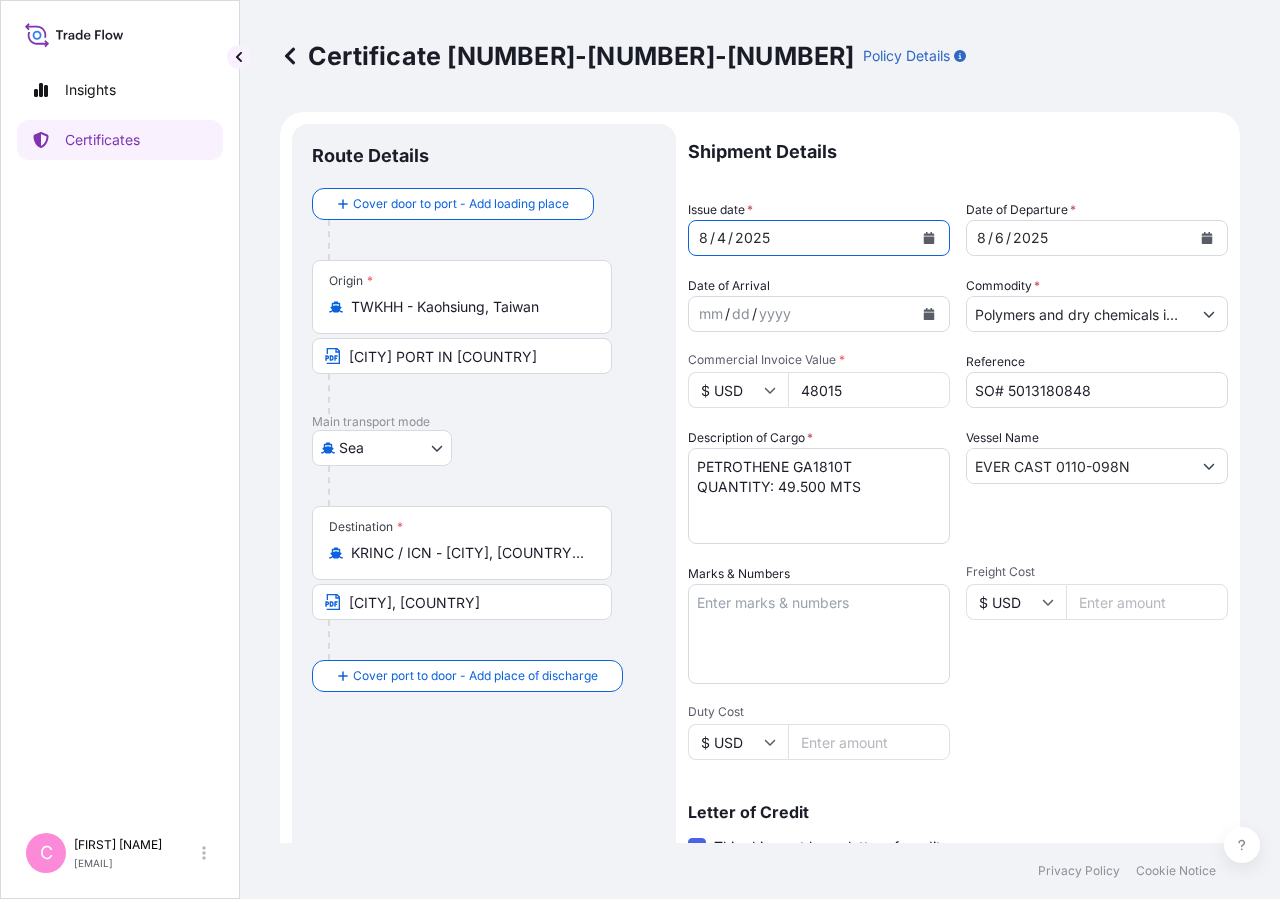 click at bounding box center (929, 238) 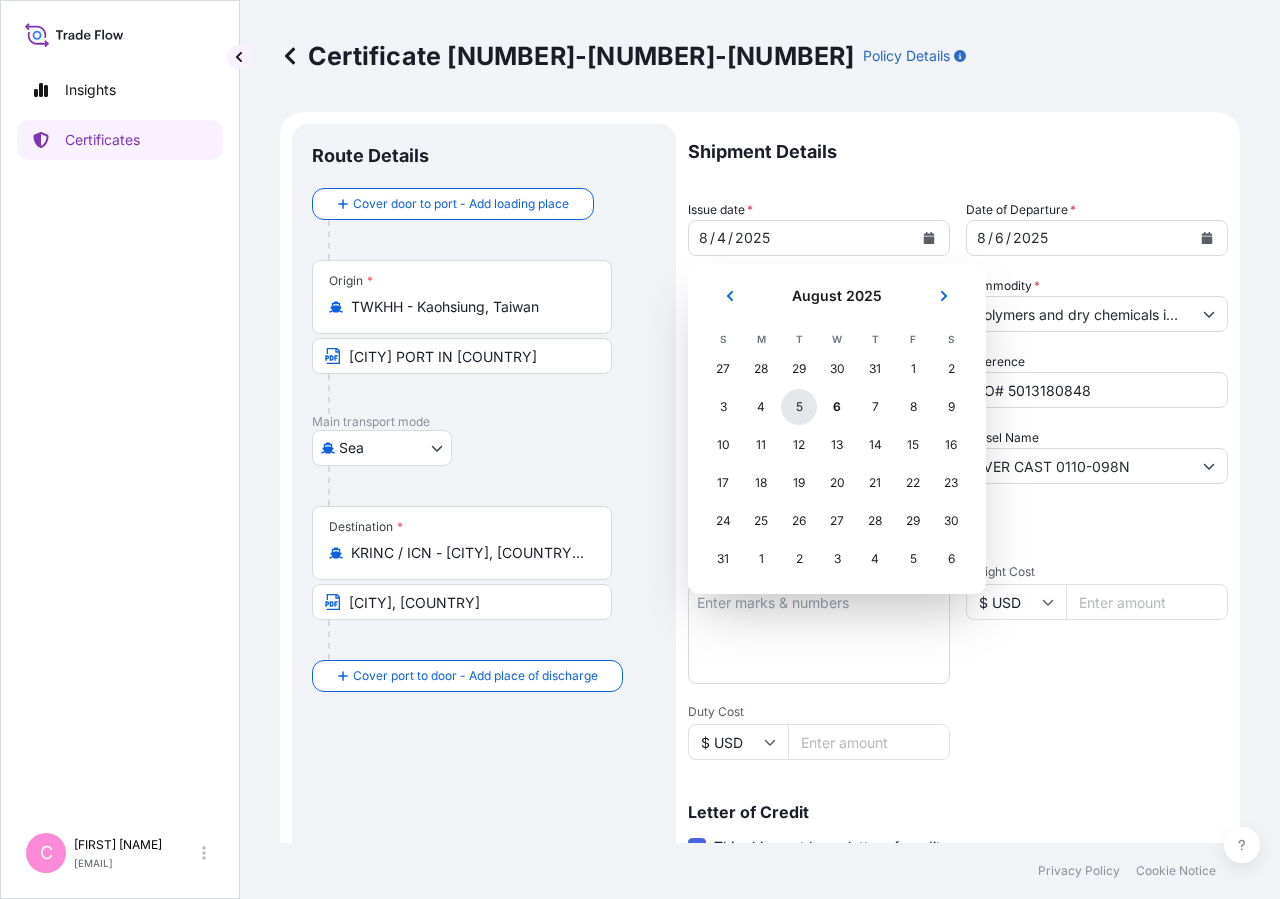 click on "5" at bounding box center (799, 407) 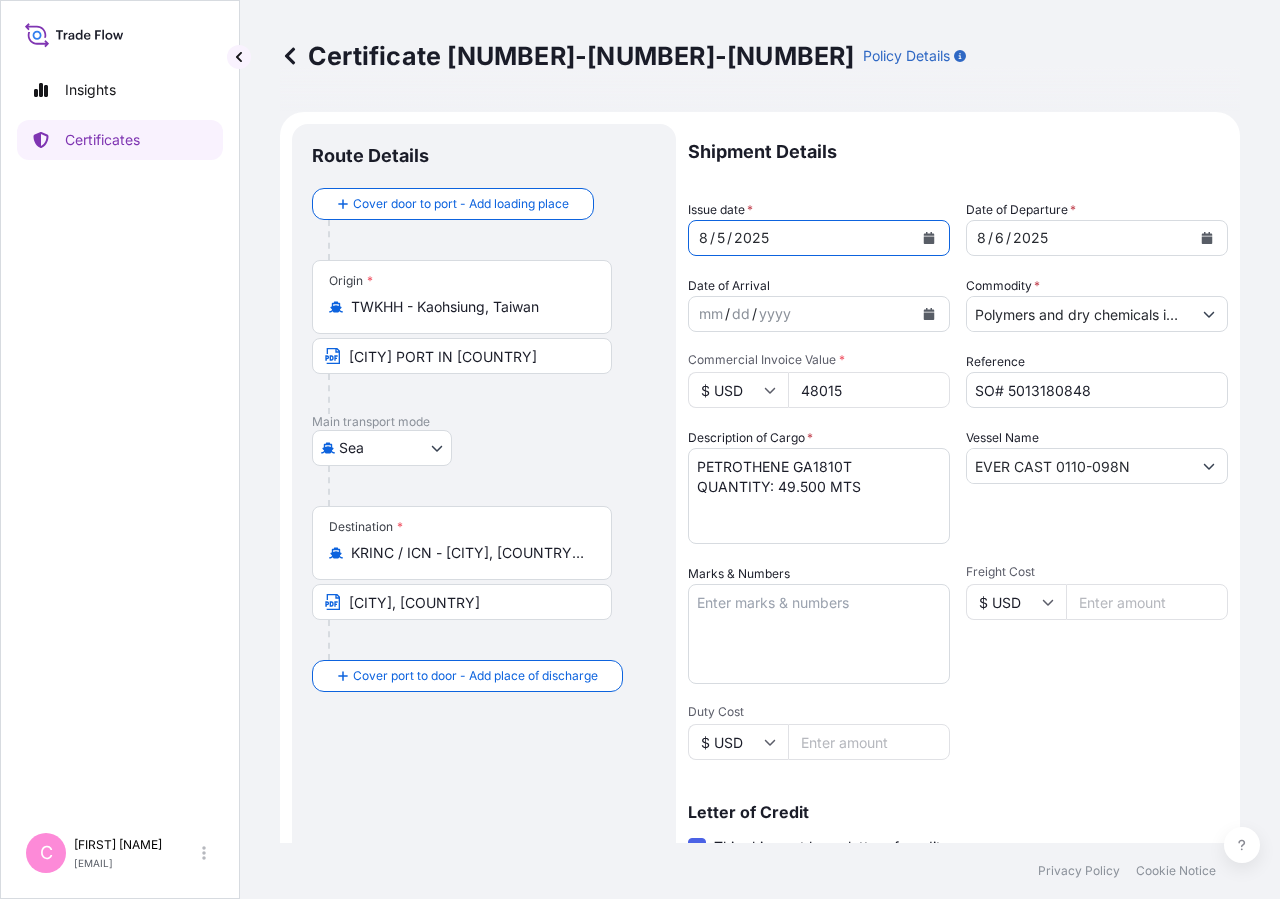 click on "Sea Air Road Sea" at bounding box center [484, 448] 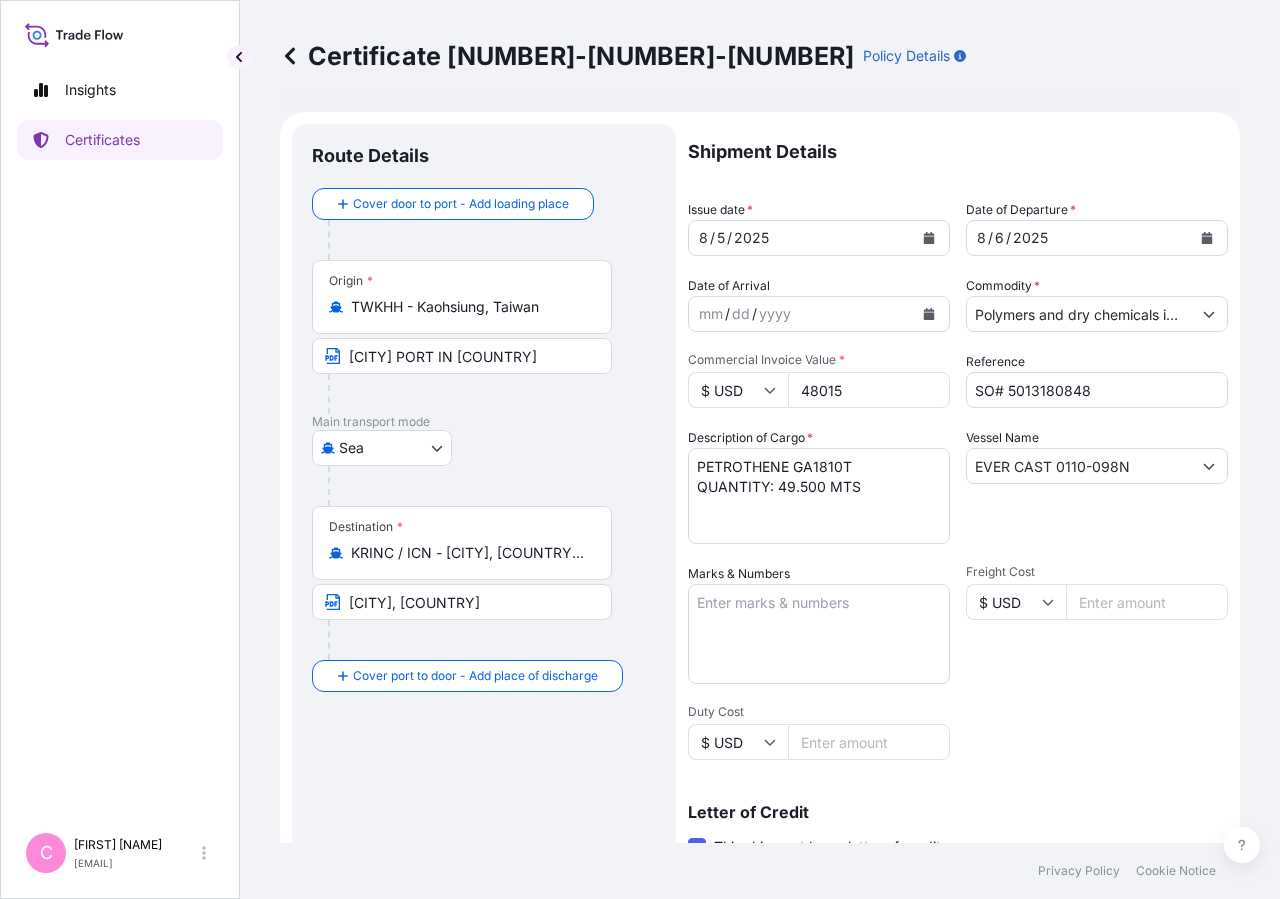 scroll, scrollTop: 442, scrollLeft: 0, axis: vertical 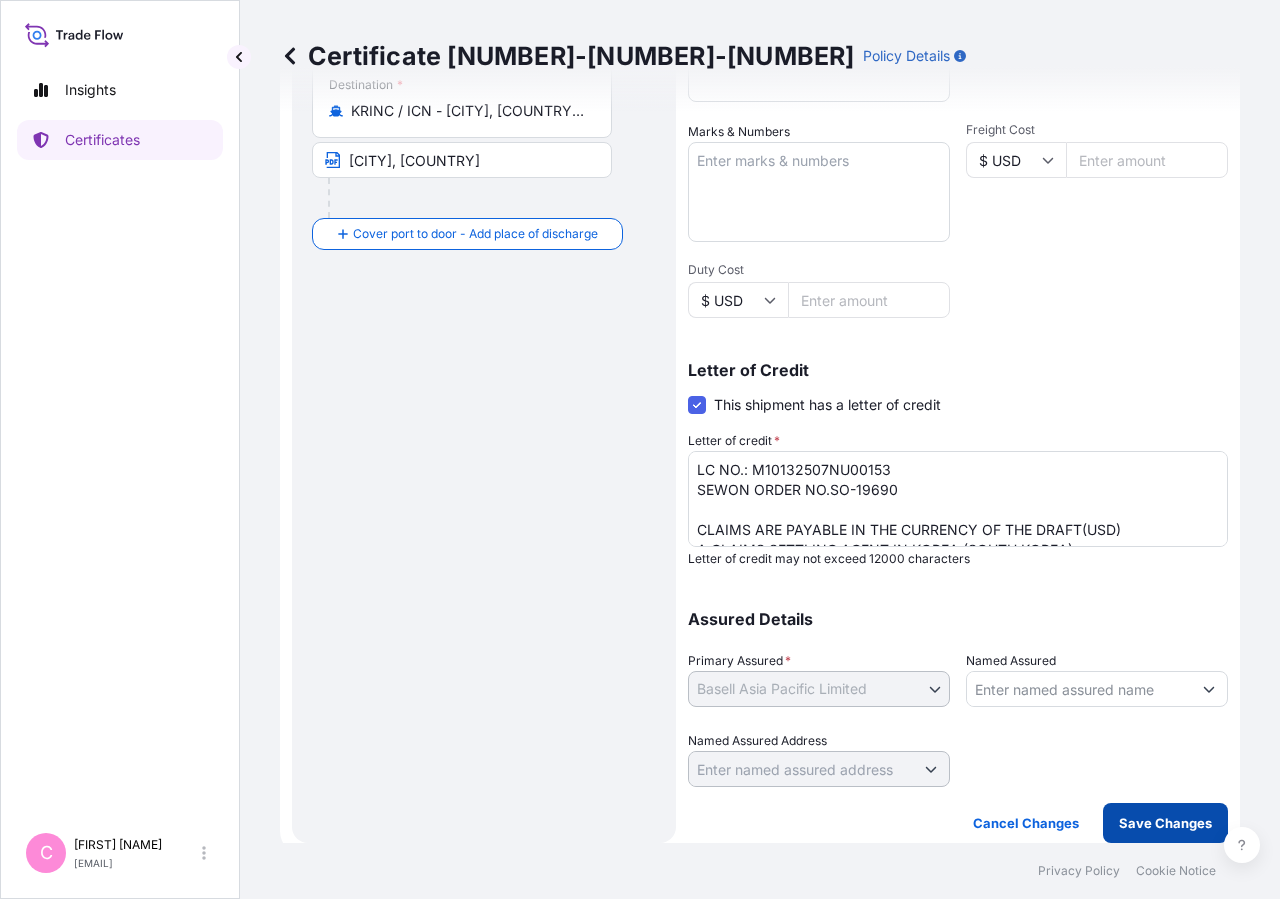 click on "Save Changes" at bounding box center [1165, 823] 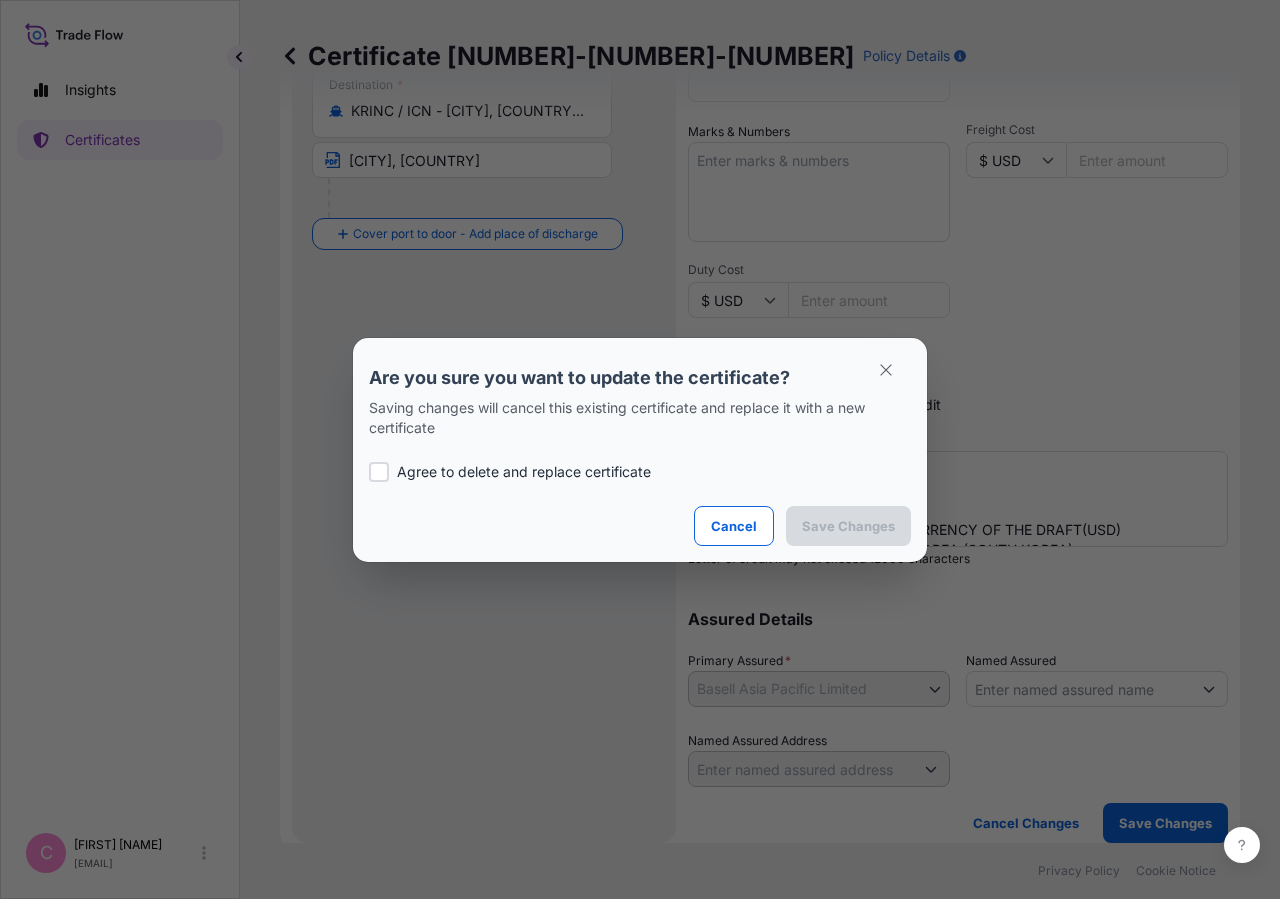 click on "Agree to delete and replace certificate" at bounding box center [640, 472] 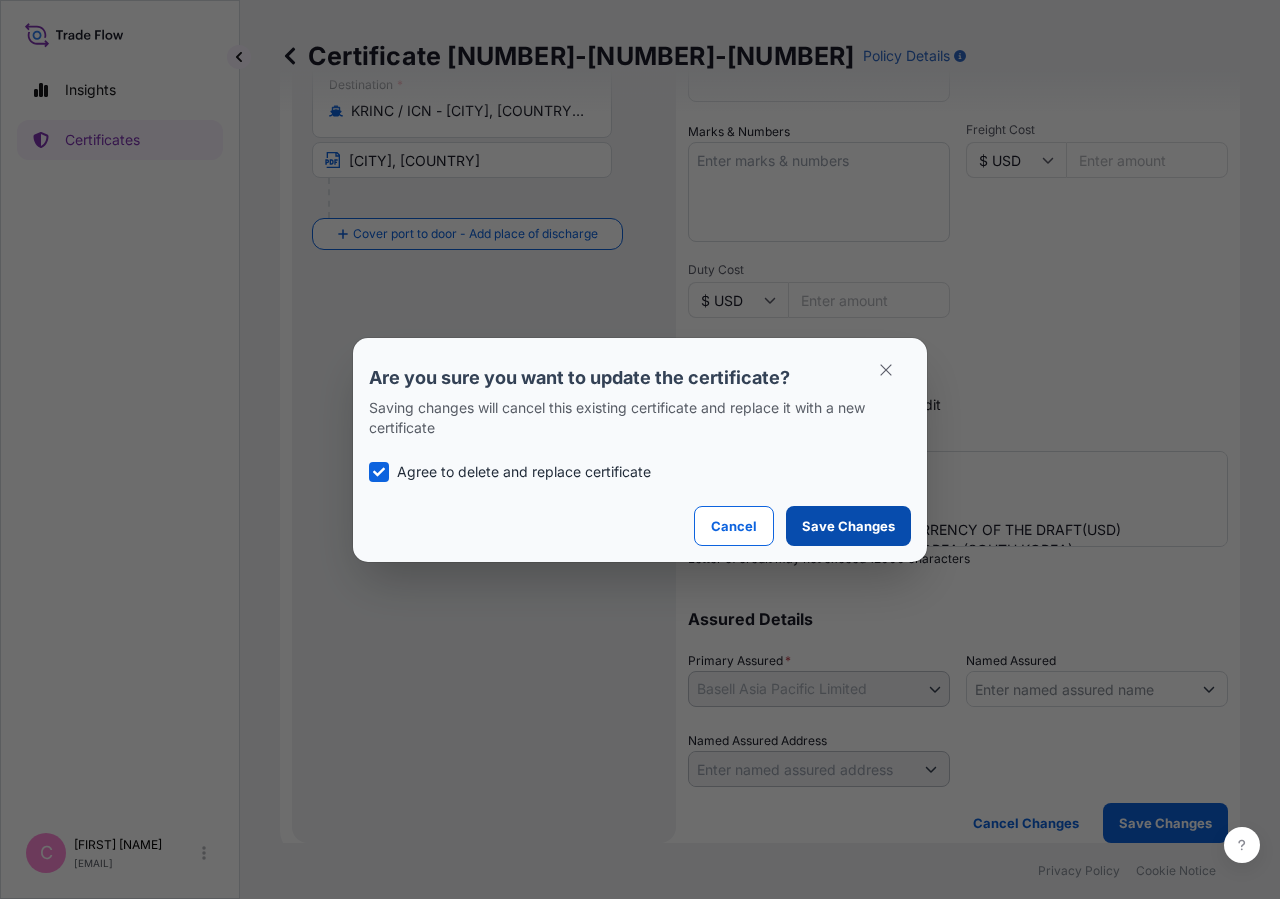 click on "Save Changes" at bounding box center [848, 526] 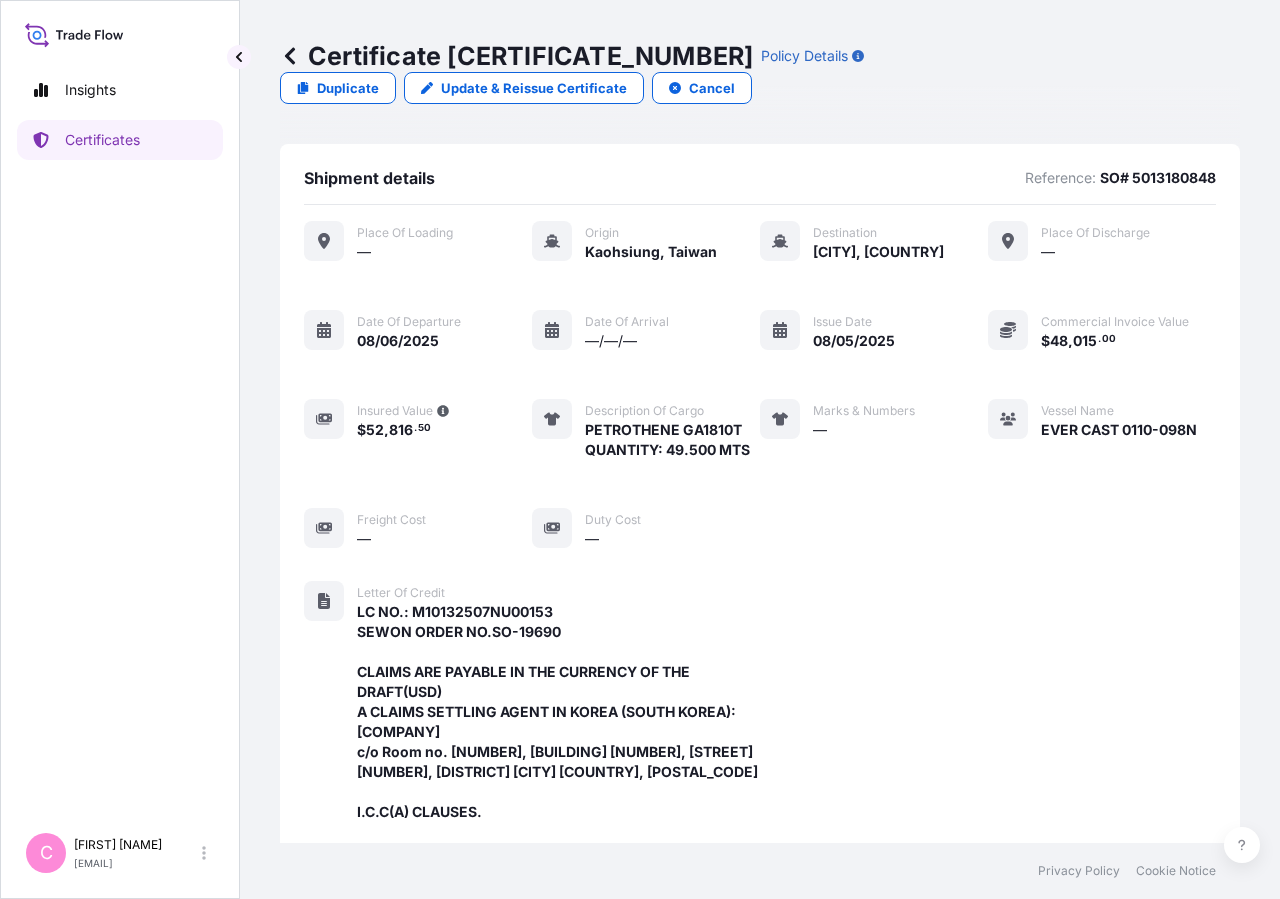 scroll, scrollTop: 658, scrollLeft: 0, axis: vertical 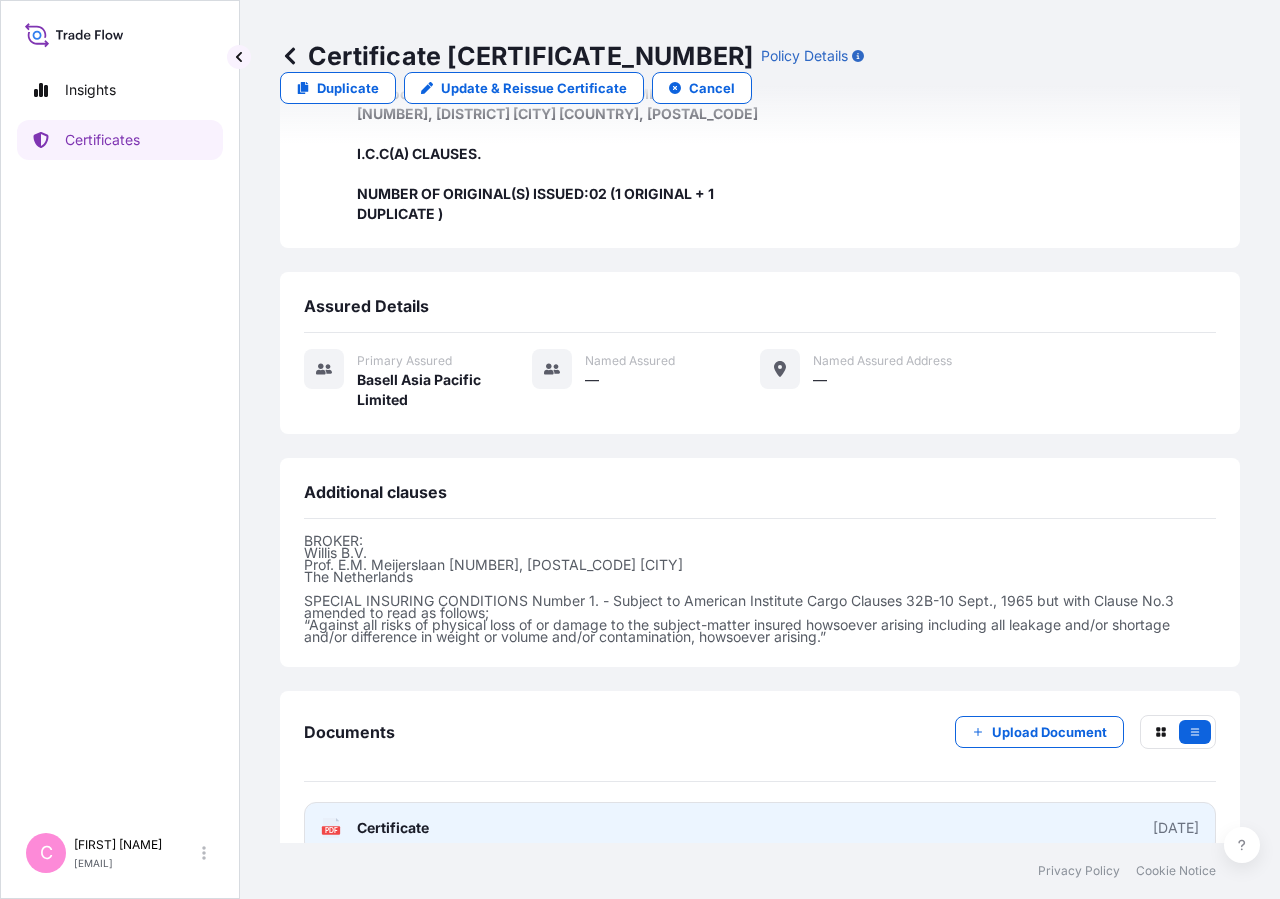 click on "Certificate" at bounding box center [393, 828] 